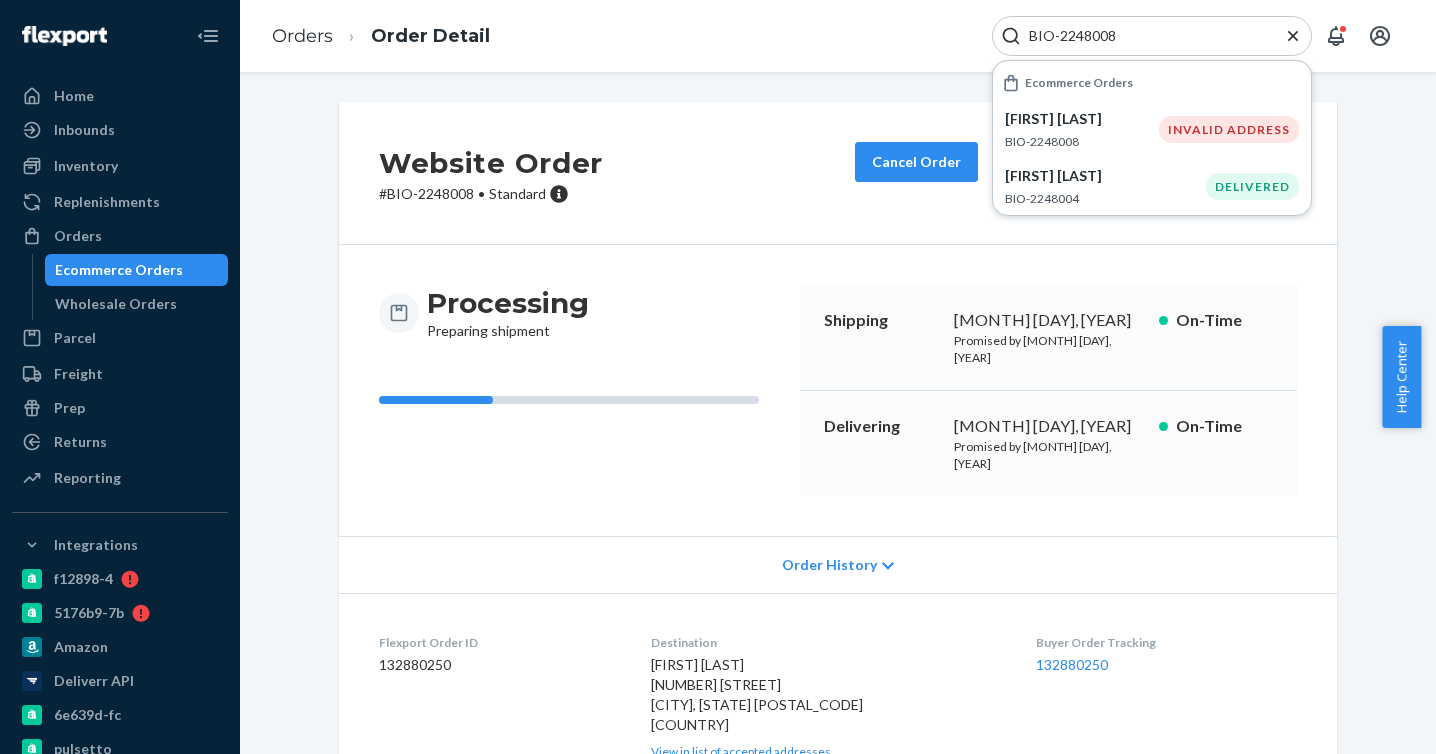 scroll, scrollTop: 0, scrollLeft: 0, axis: both 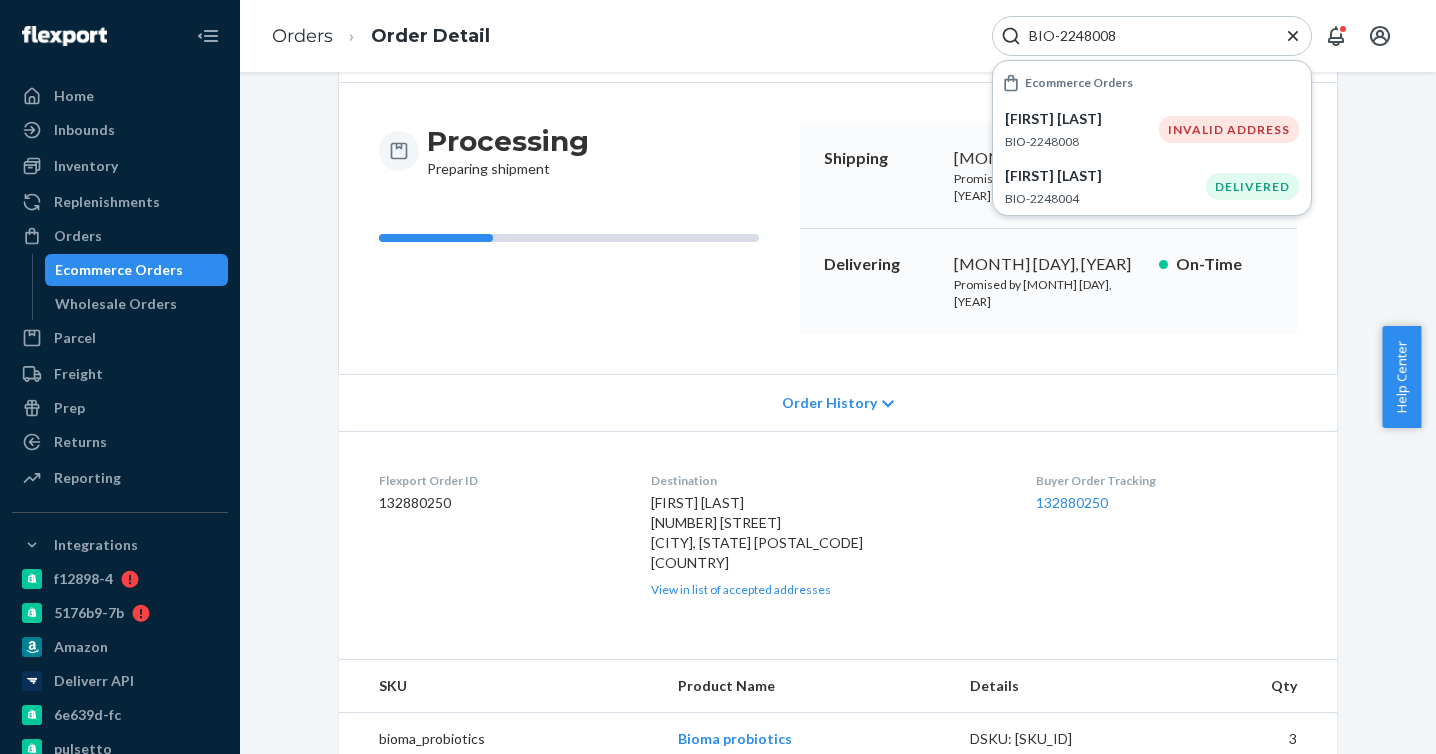 click on "BIO-2248008" at bounding box center [1144, 36] 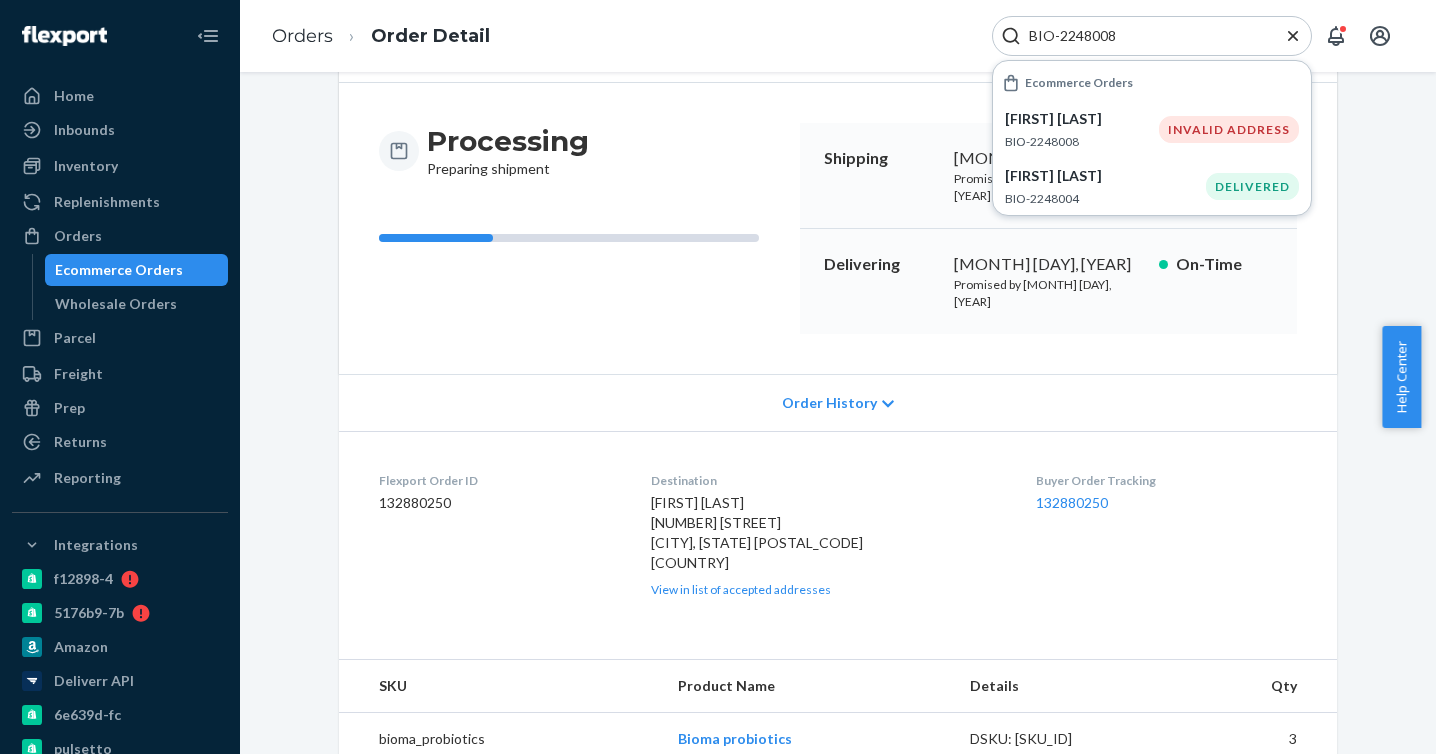 paste on "Michelle Salvatore" 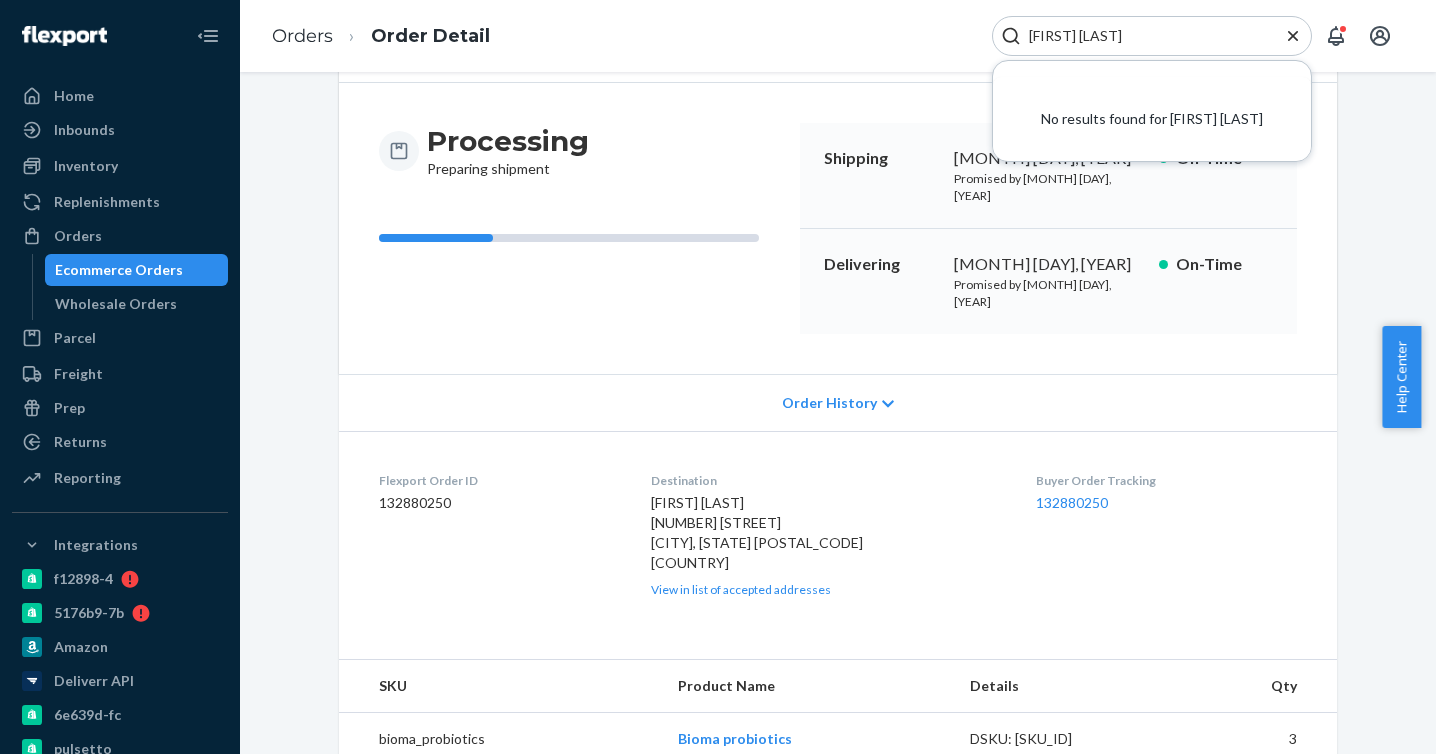 click on "Michelle Salvatore" at bounding box center (1144, 36) 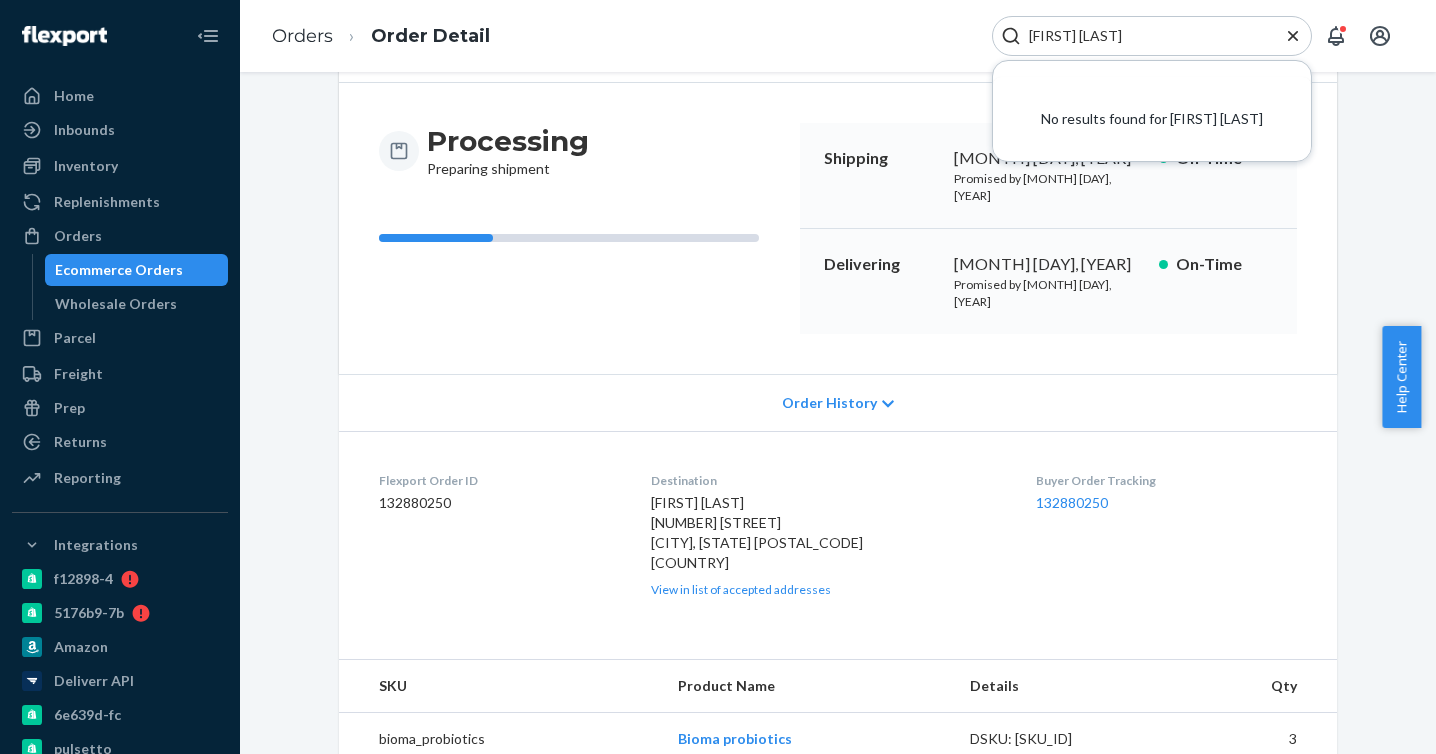 click on "Michelle Salvatore" at bounding box center (1144, 36) 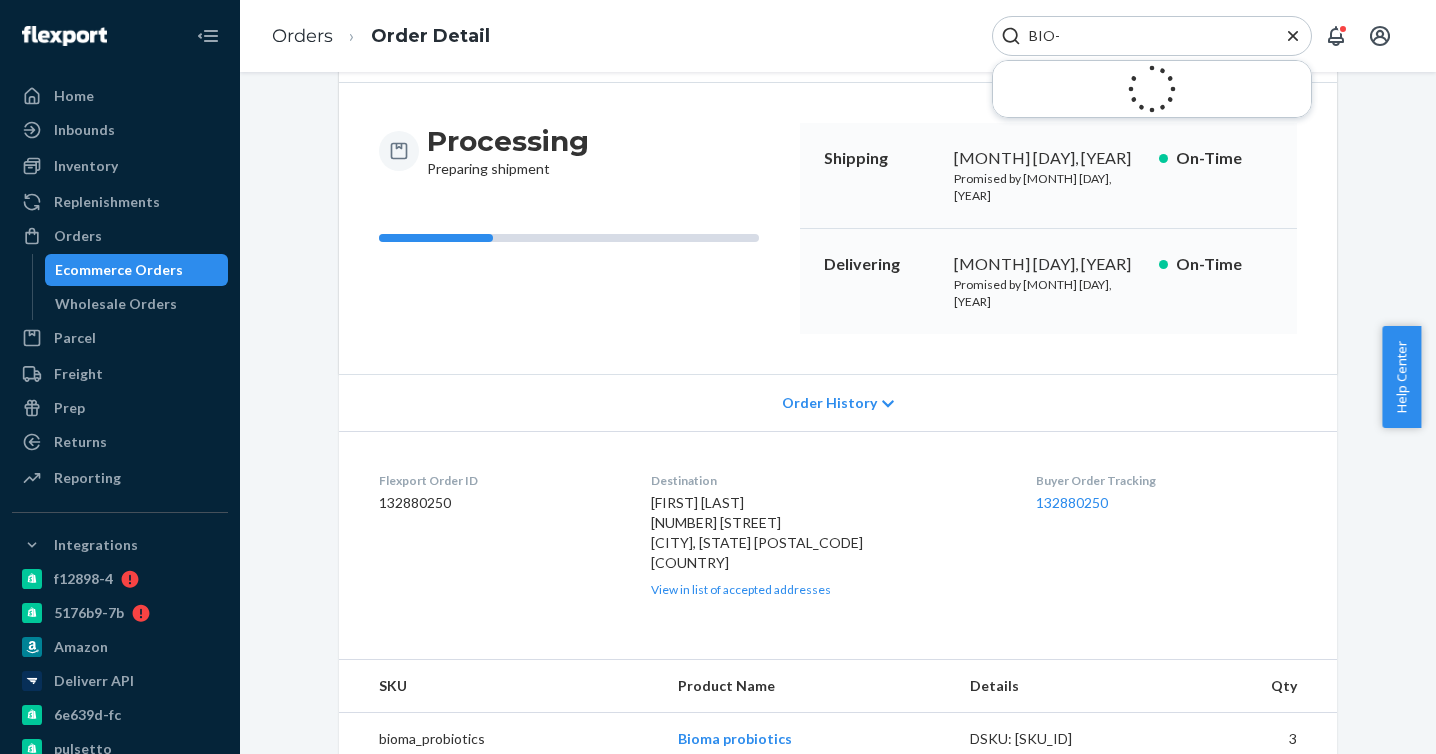 paste on "2320095" 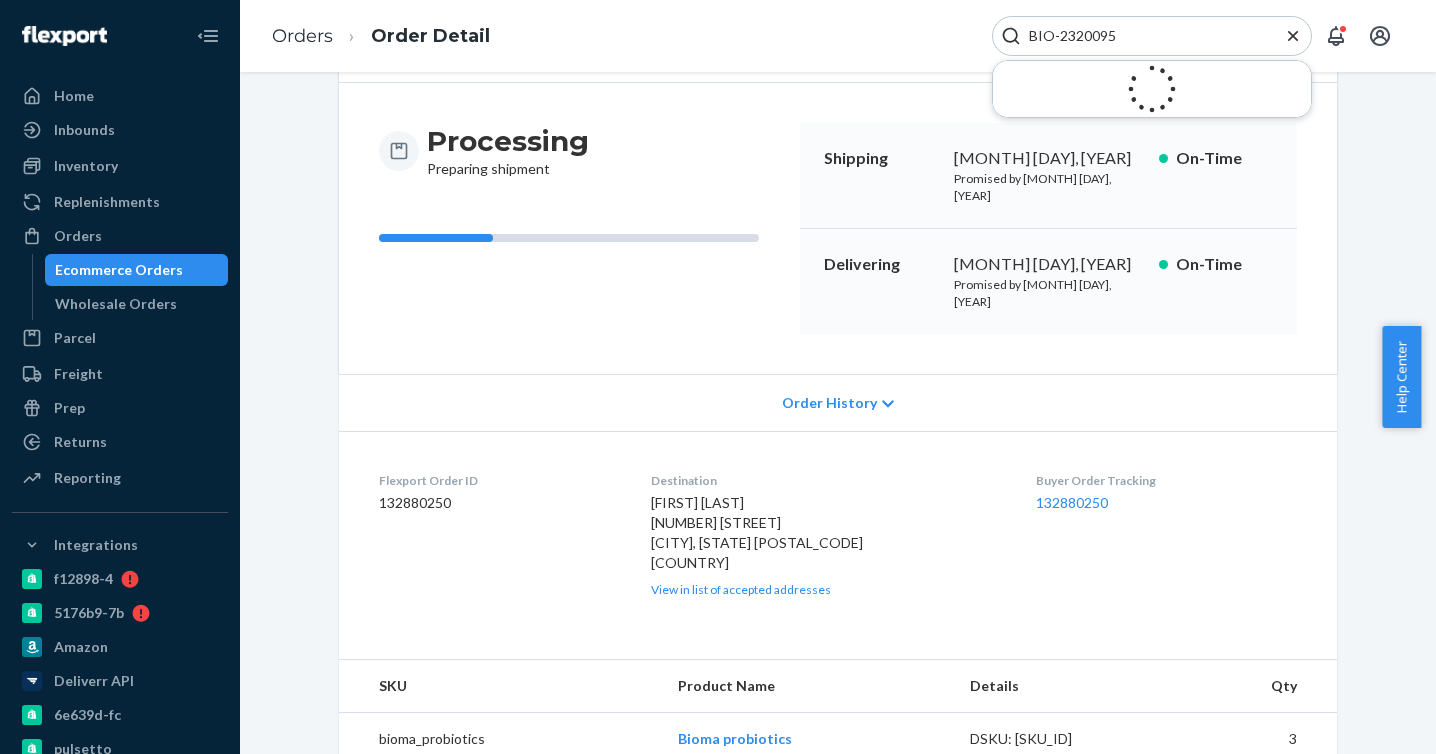 type on "BIO-2320095" 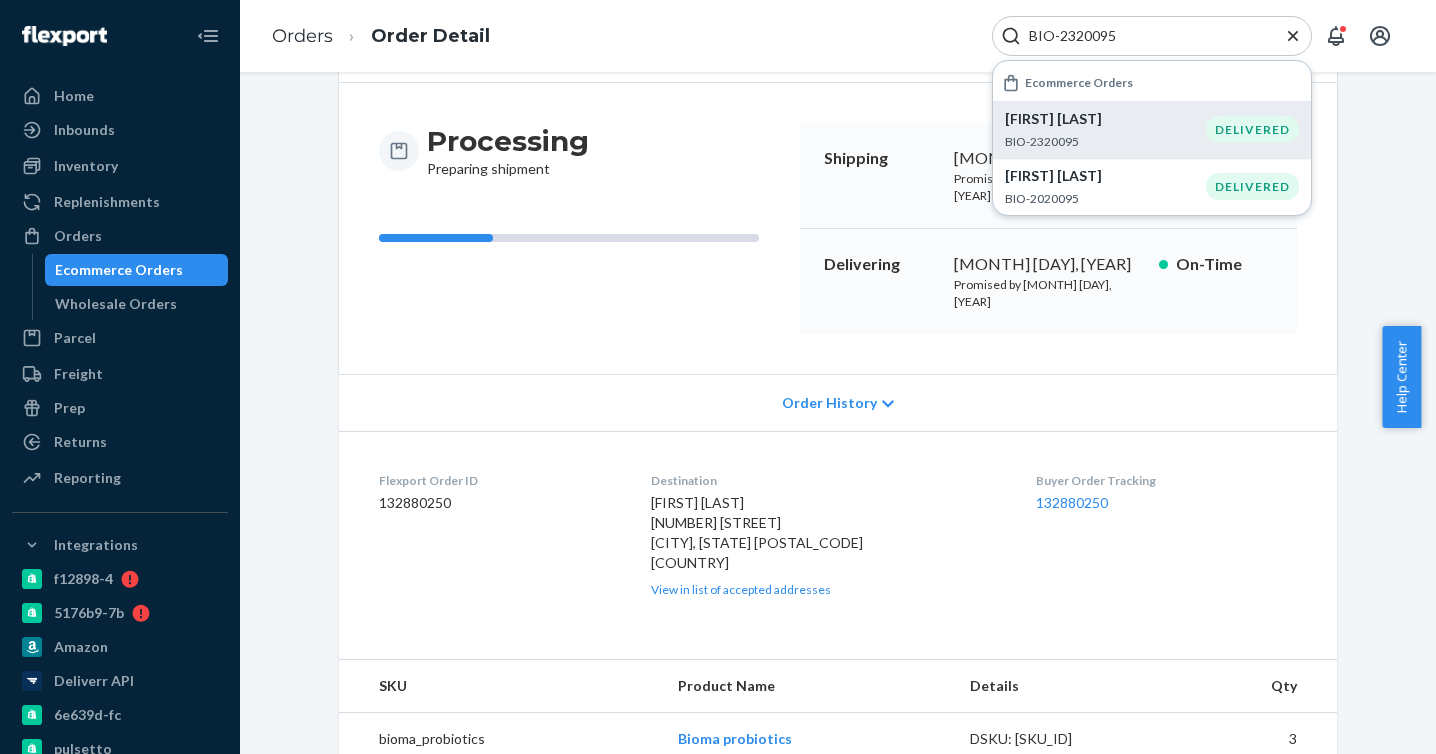 click on "Sandy Newkirk" at bounding box center (1105, 119) 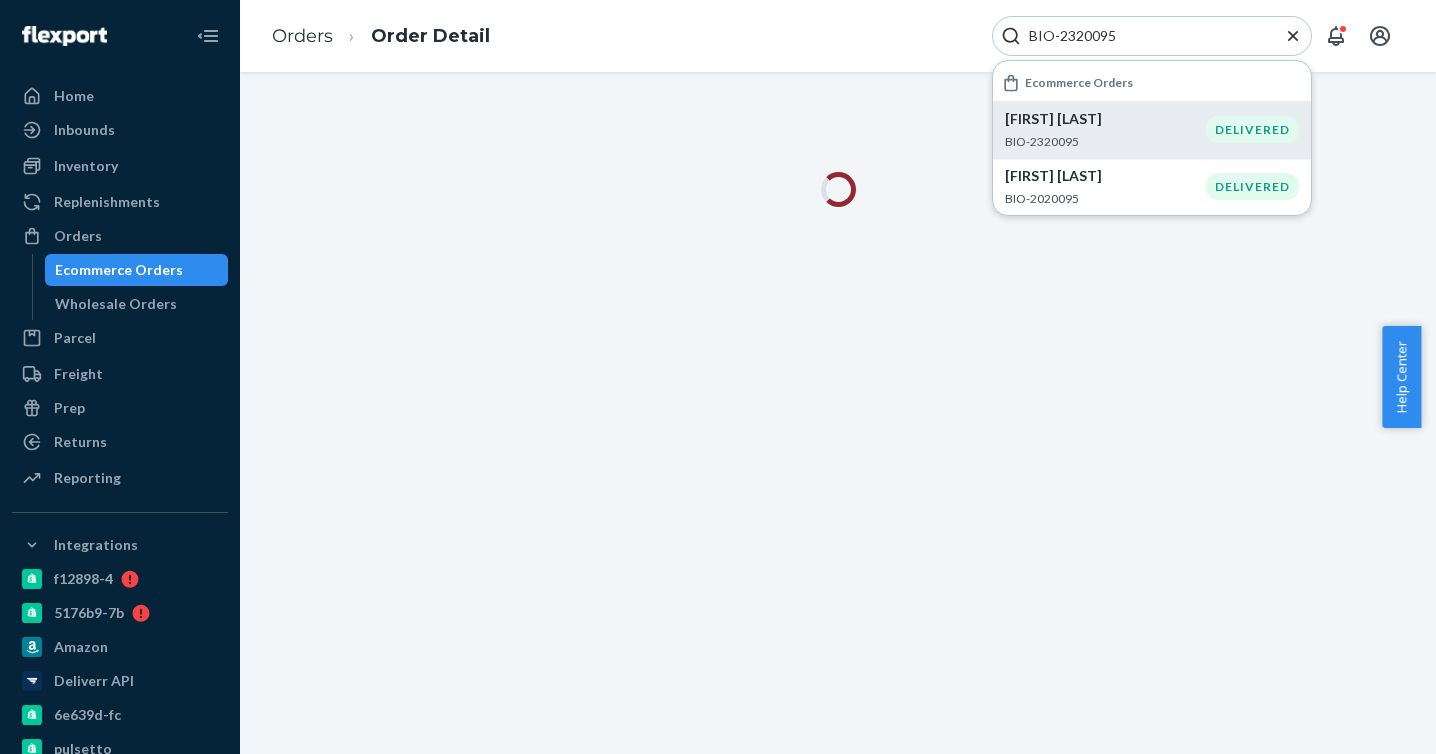 scroll, scrollTop: 0, scrollLeft: 0, axis: both 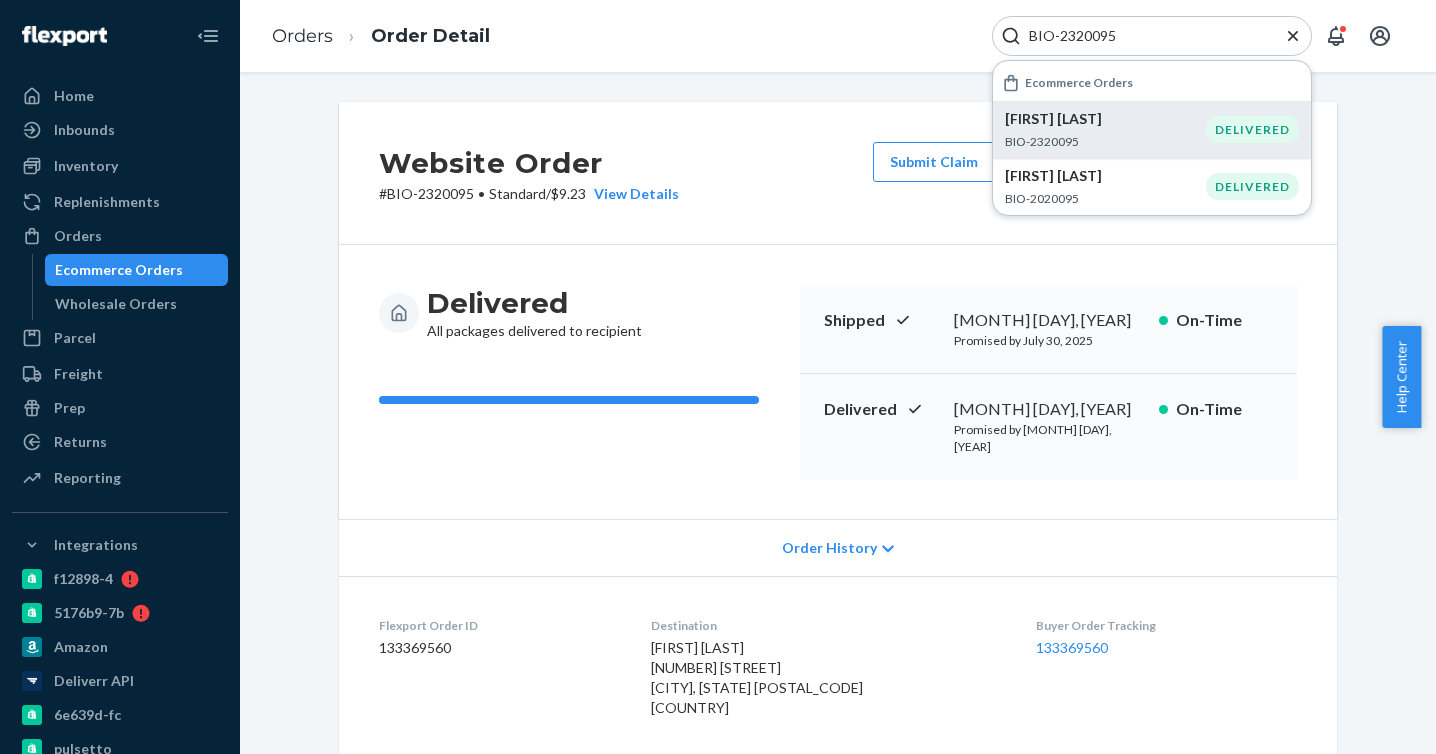 click on "Sandy Newkirk" at bounding box center [1105, 119] 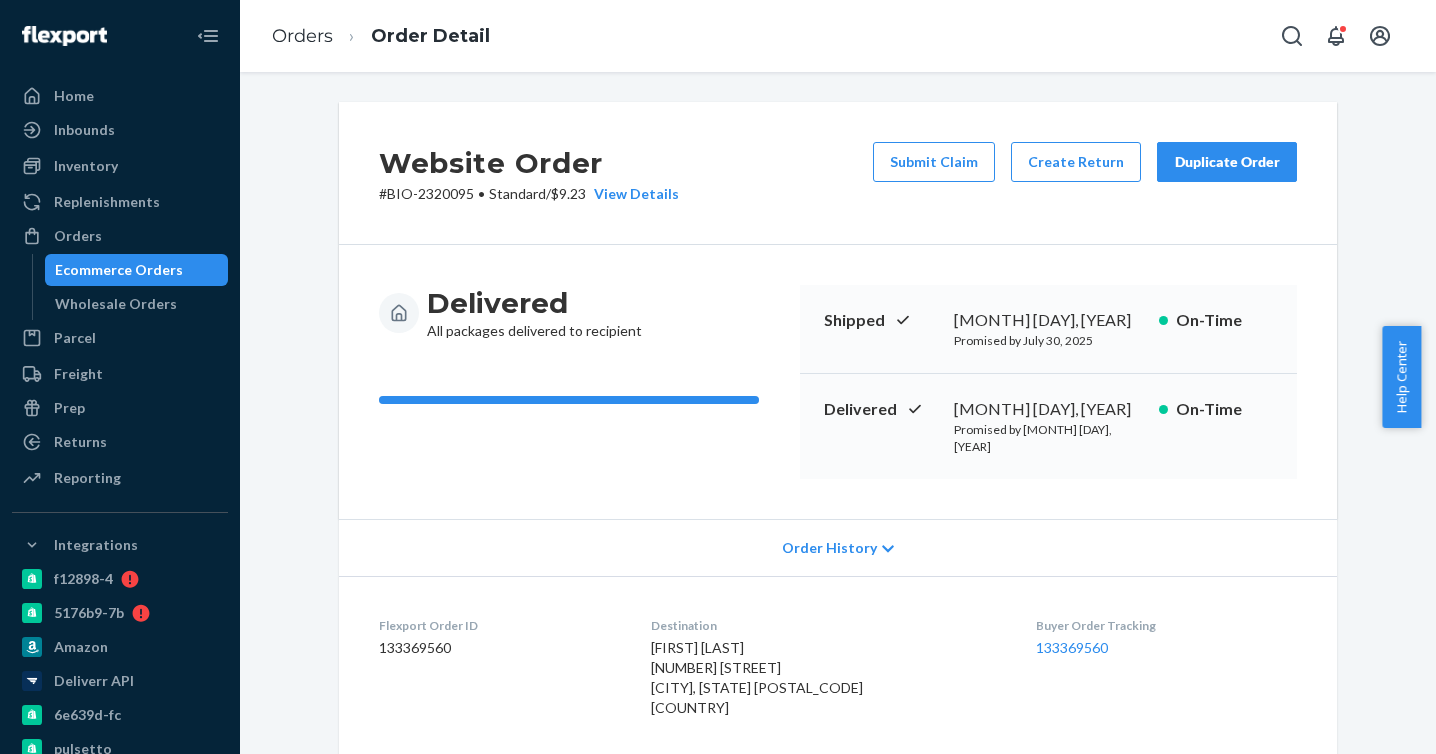 click on "Website Order # BIO-2320095 • Standard  /  $9.23 View Details Submit Claim Create Return Duplicate Order Delivered All packages delivered to recipient Shipped July 30, 2025 Promised by July 30, 2025 On-Time Delivered July 31, 2025 Promised by August 8, 2025 On-Time Order History Flexport Order ID 133369560 Destination Sandy Newkirk
1829 Heritage Park Dr
Fort Wayne, IN 46805-5812
US Buyer Order Tracking 133369560 SKU Product Name Details Qty bioma_probiotics Bioma probiotics DSKU: D6DZXYQEE2L 3 Package 1 of 1 Shipped via UDS   EZ17538369913549 1   SKU   3   Units From UAB Gut Health
DES PLAINES, IL 60018 Shipment ID 83281482 Processing Shipped 7/30 Delivered 7/31 - 8pm EDT Package History SKU Product Name Details Qty bioma_probiotics Bioma probiotics DSKU: D6DZXYQEE2L Lot Number: 19767 Expiration Date: Jun 1, 2027 3" at bounding box center (838, 752) 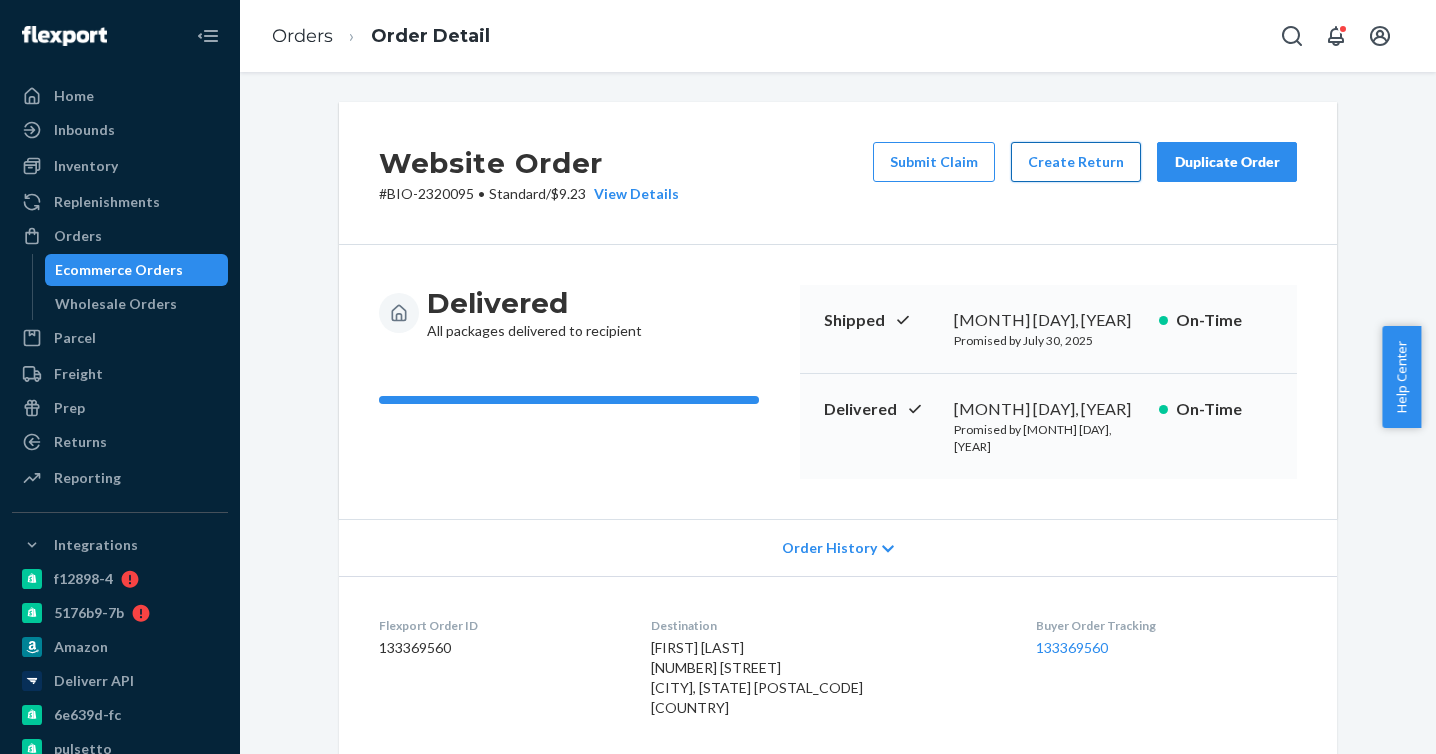 click on "Create Return" at bounding box center [1076, 162] 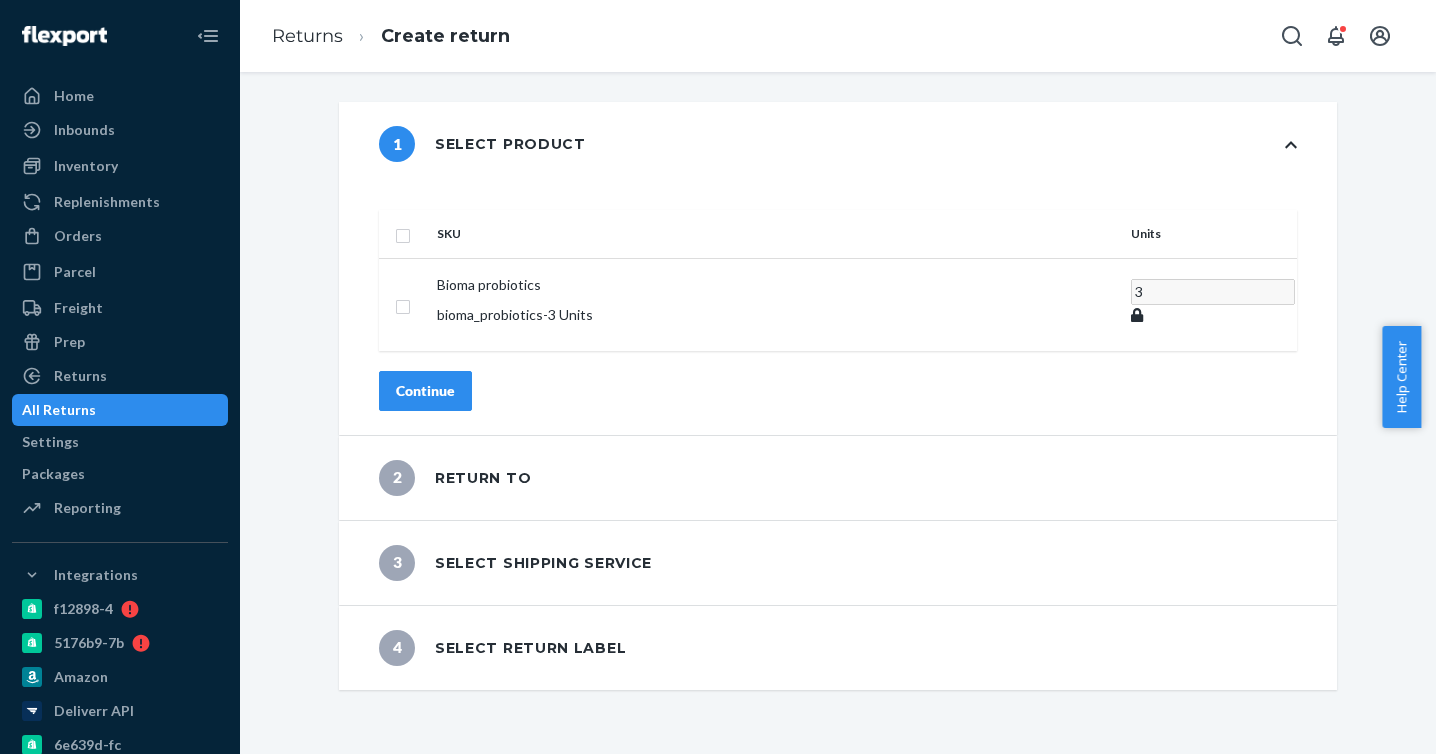 click at bounding box center (403, 233) 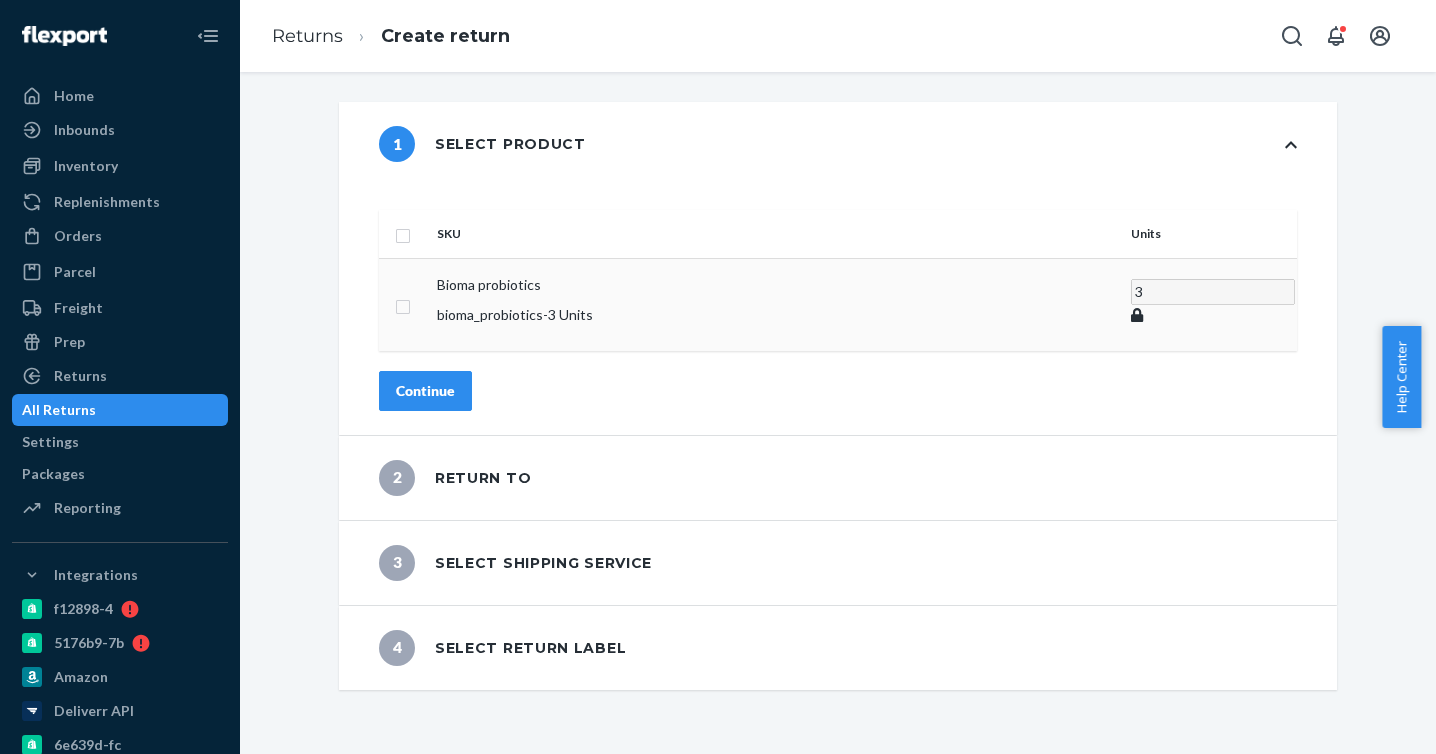 checkbox on "true" 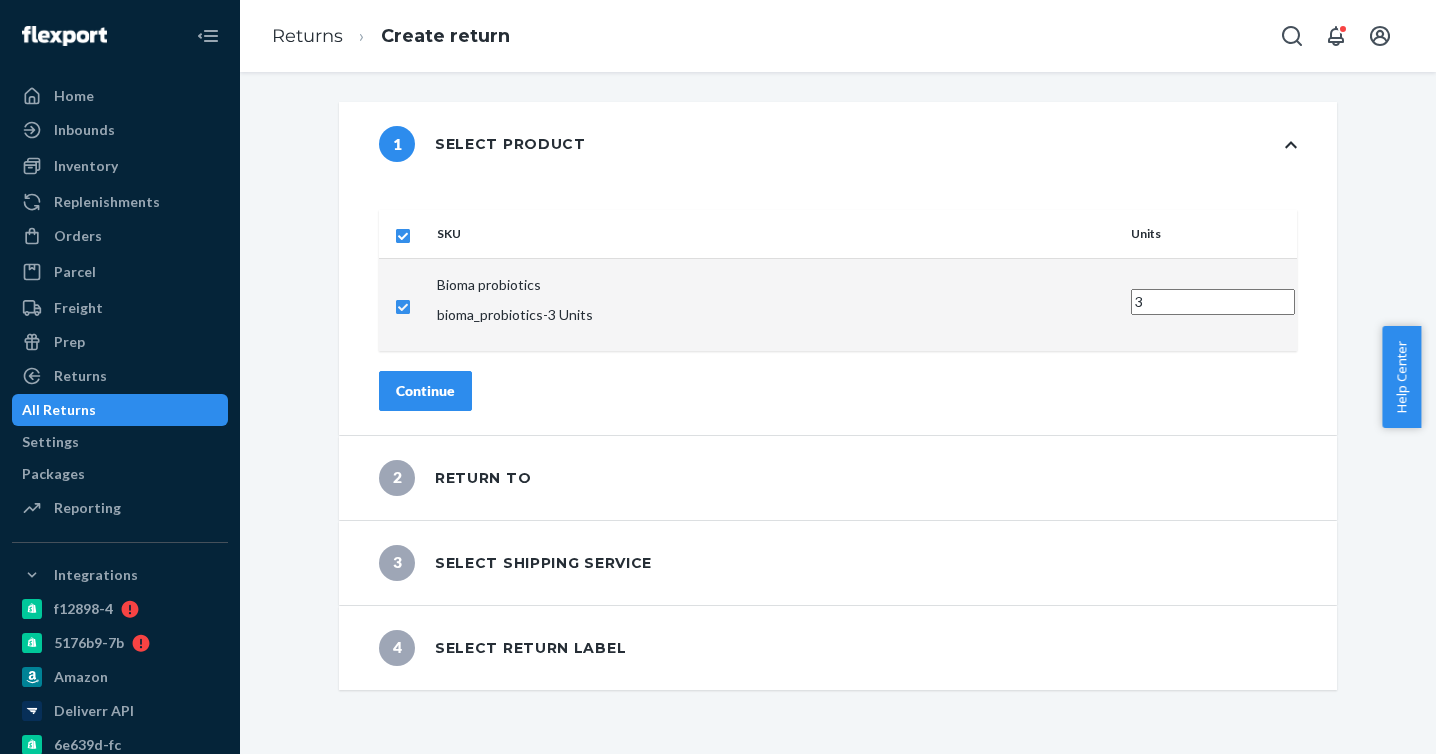 click on "Continue" at bounding box center [425, 391] 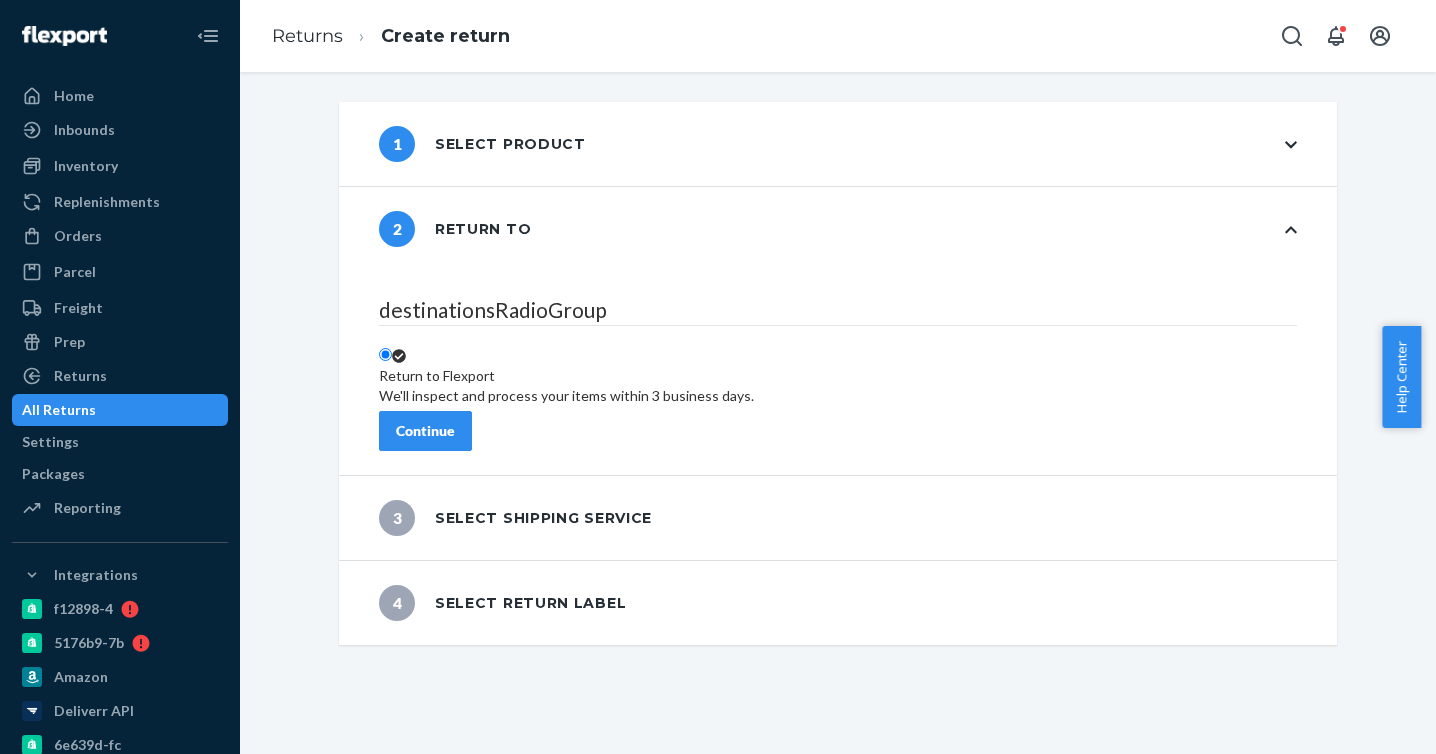 click on "Continue" at bounding box center [425, 431] 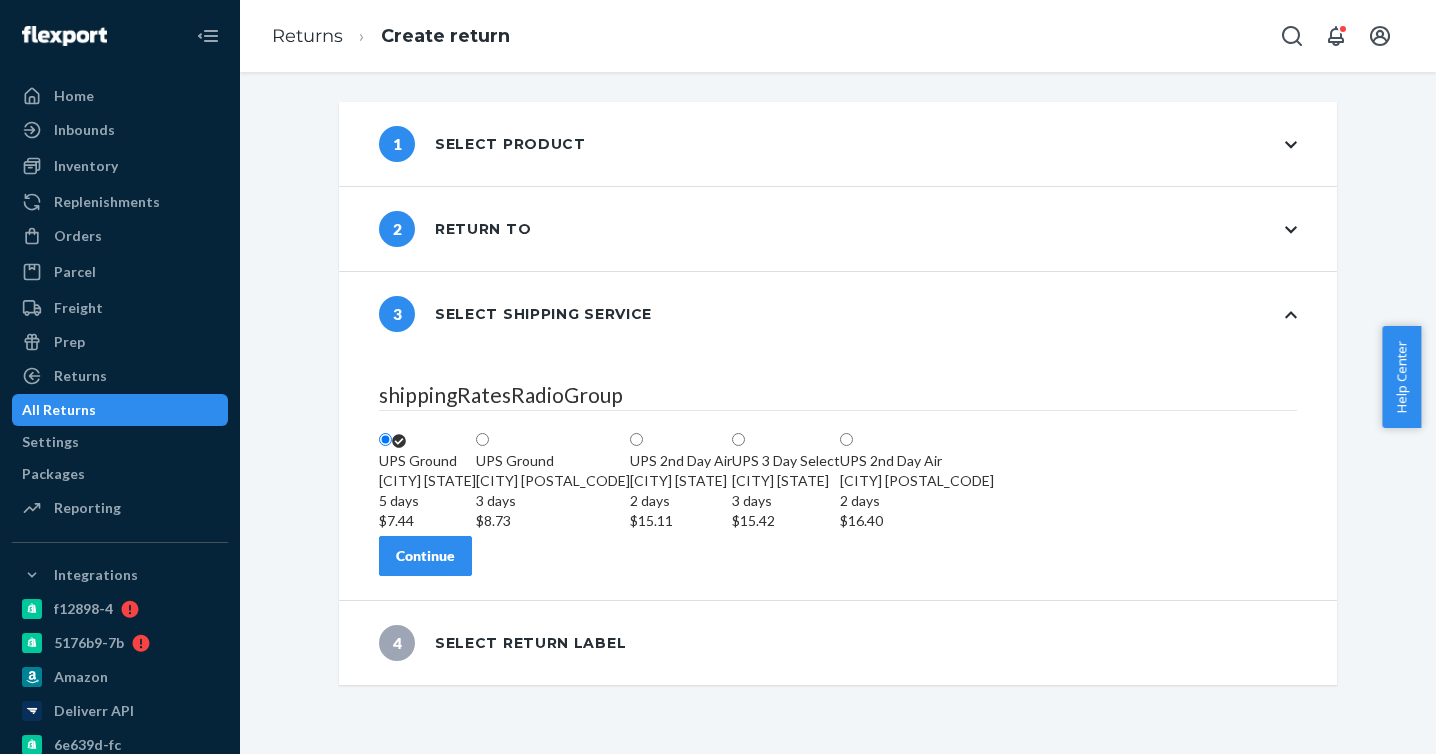 scroll, scrollTop: 47, scrollLeft: 0, axis: vertical 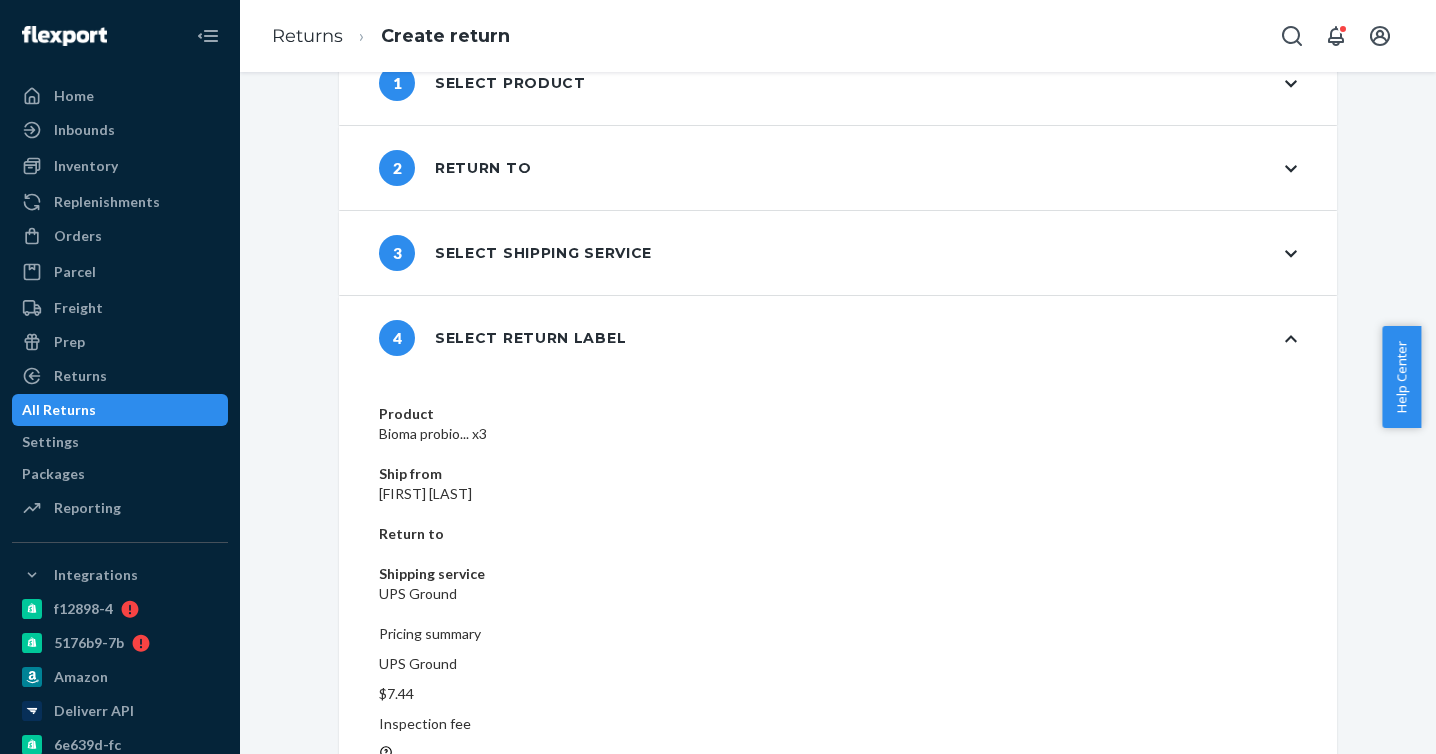 click on "Create return label" at bounding box center (458, 935) 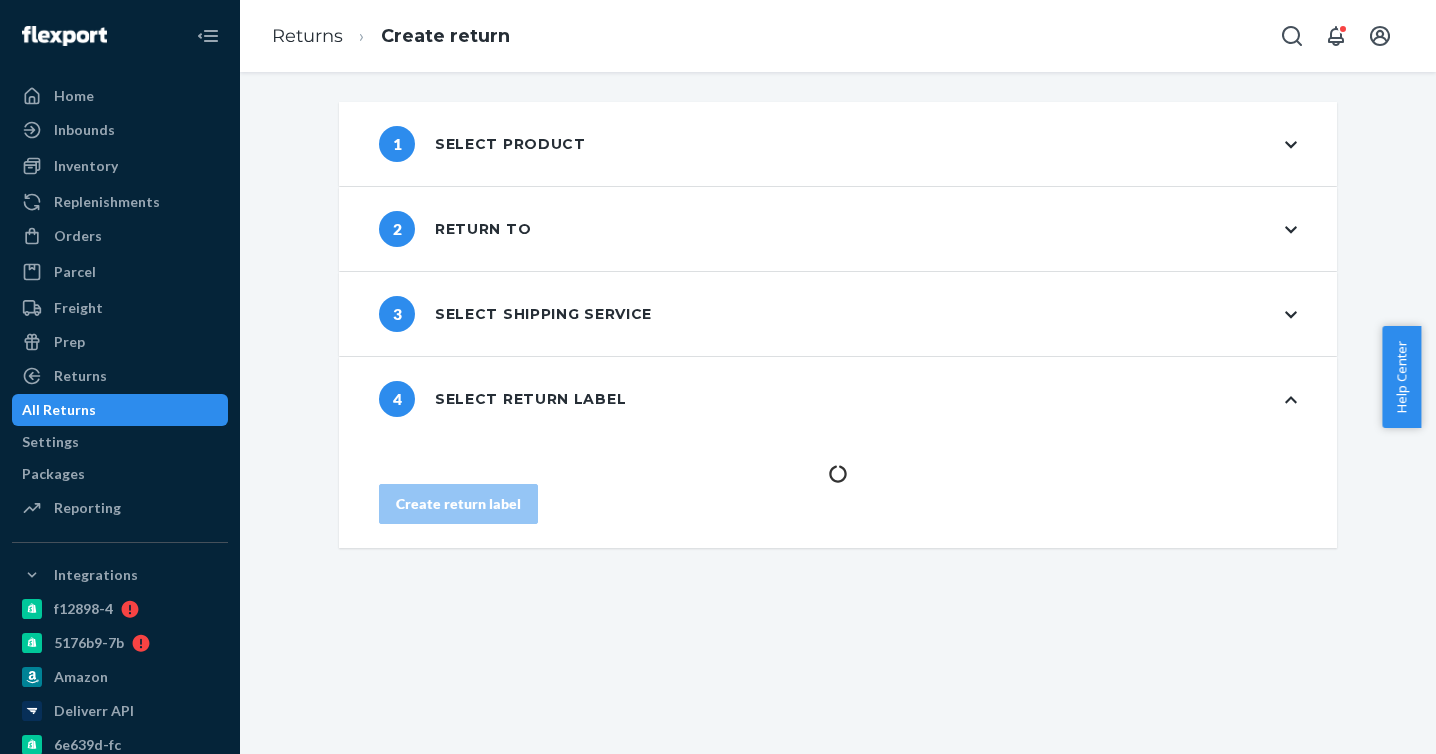 scroll, scrollTop: 0, scrollLeft: 0, axis: both 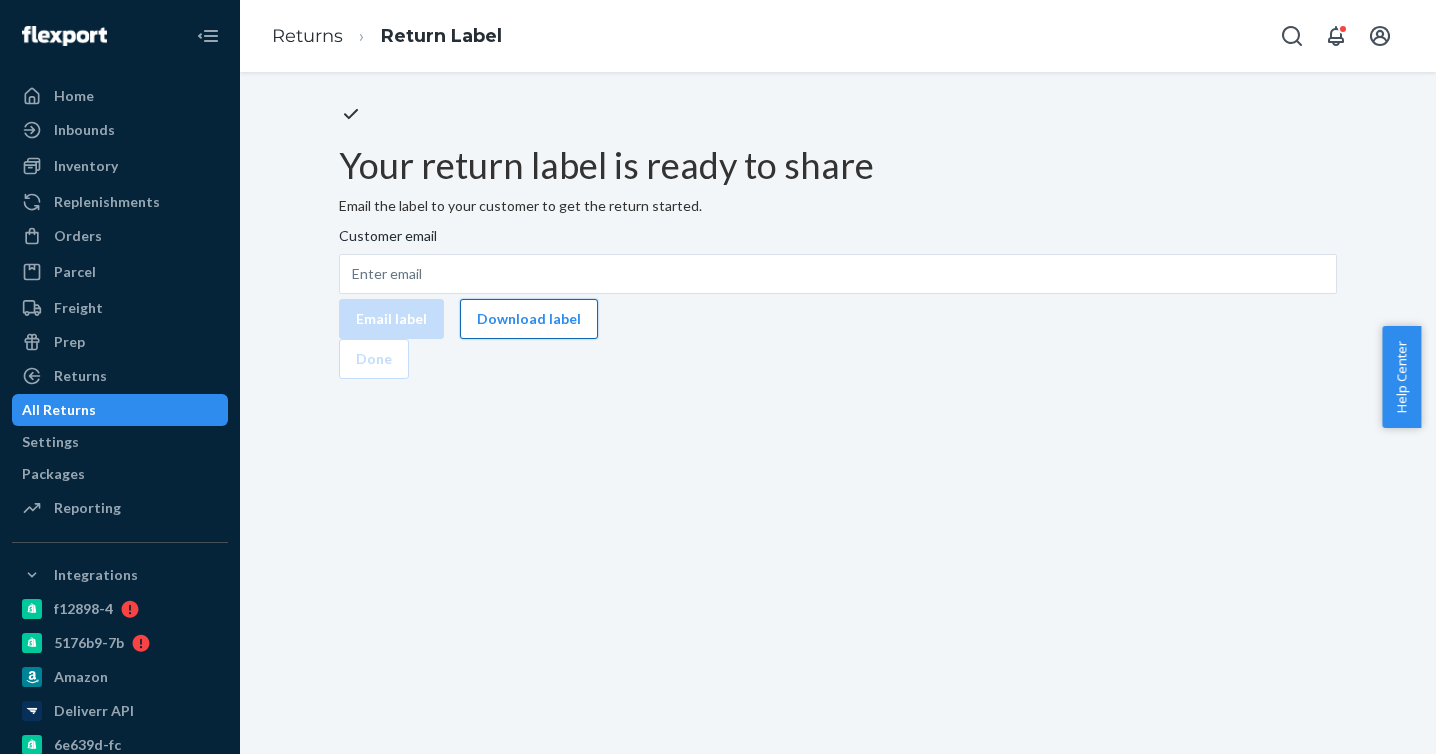 click on "Download label" at bounding box center (529, 319) 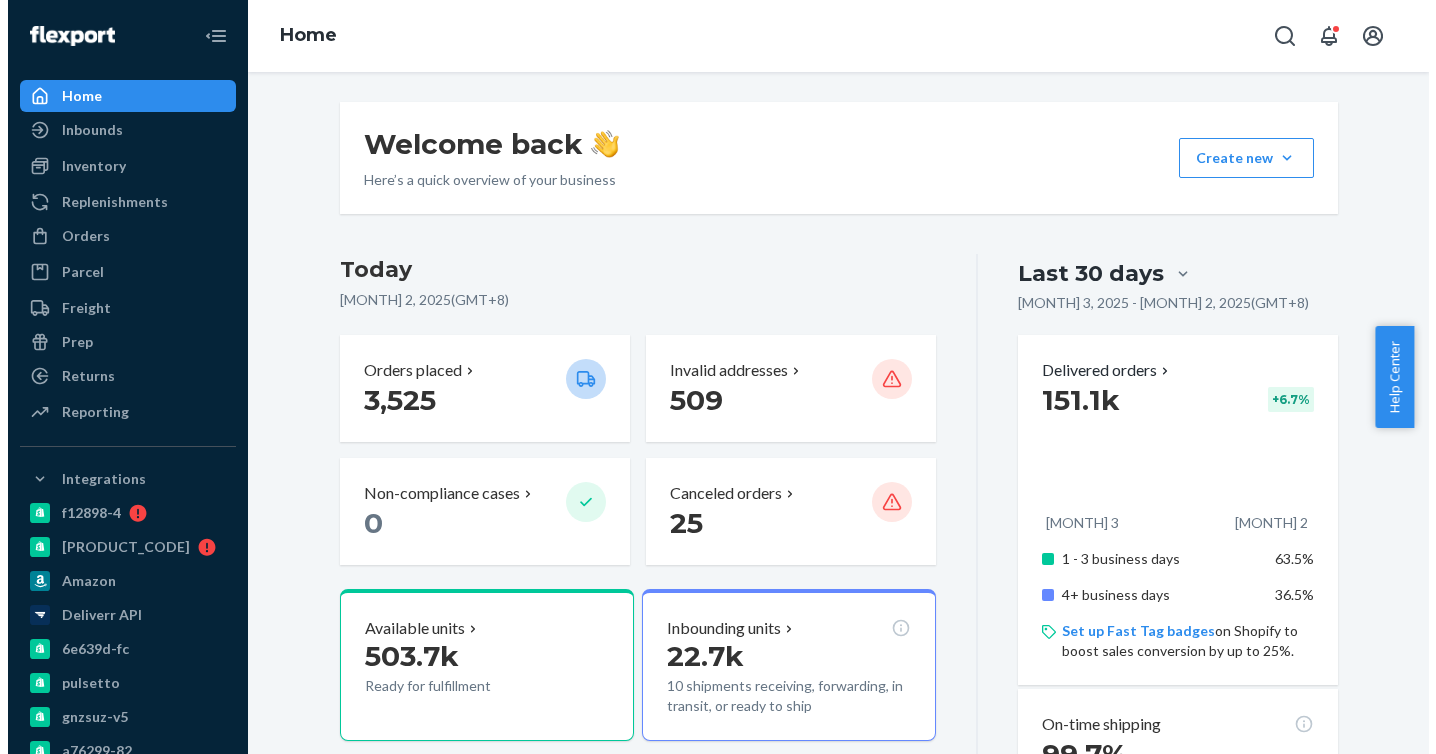 scroll, scrollTop: 0, scrollLeft: 0, axis: both 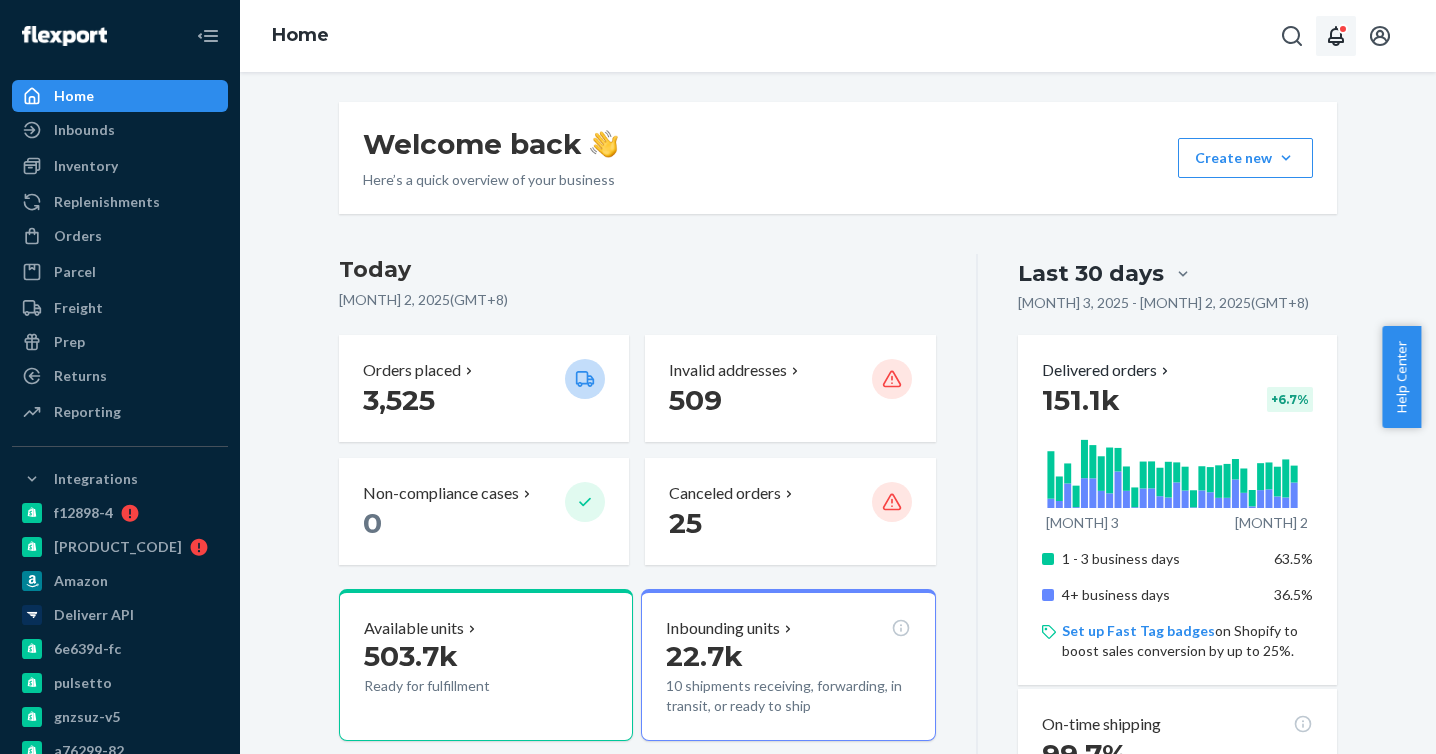 click at bounding box center (1336, 36) 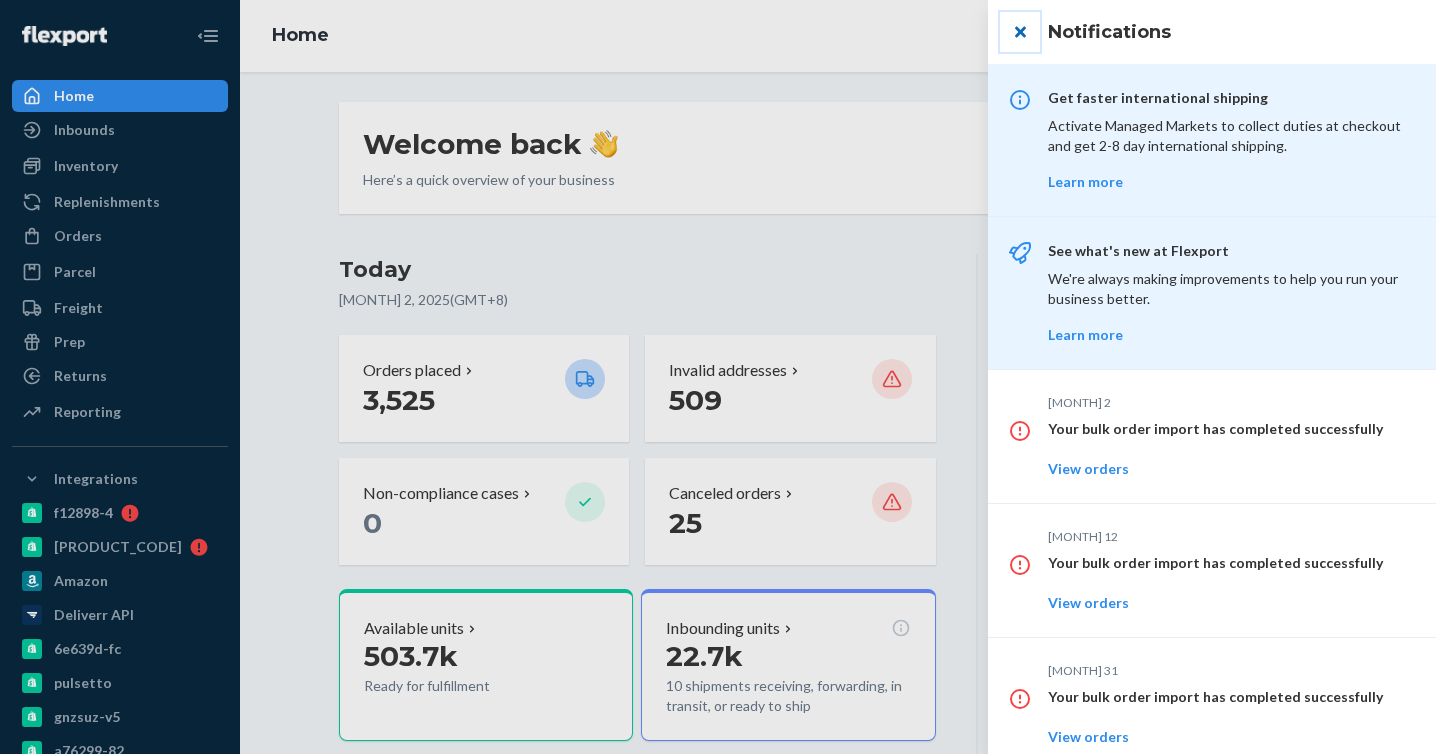 click at bounding box center [1020, 32] 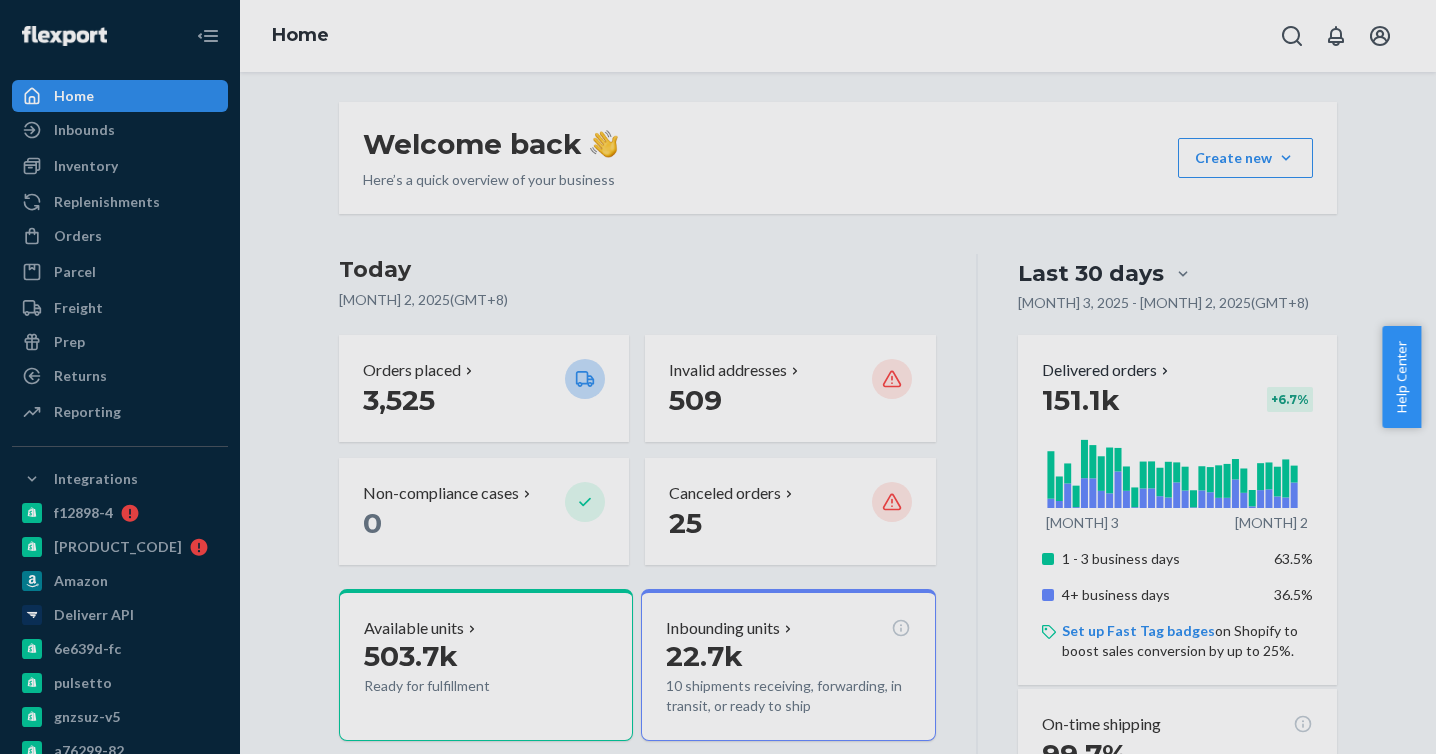 drag, startPoint x: 681, startPoint y: 139, endPoint x: 1351, endPoint y: 99, distance: 671.193 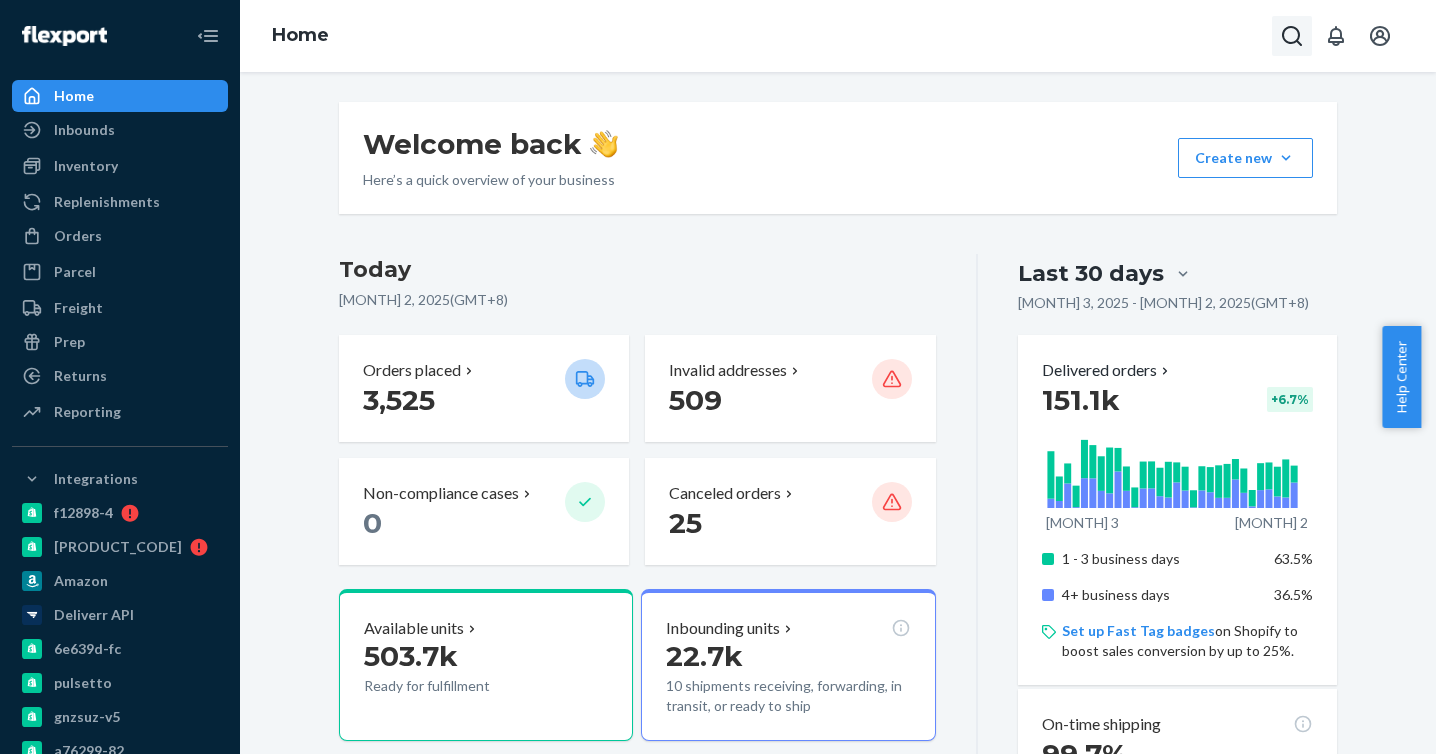 click at bounding box center [1292, 36] 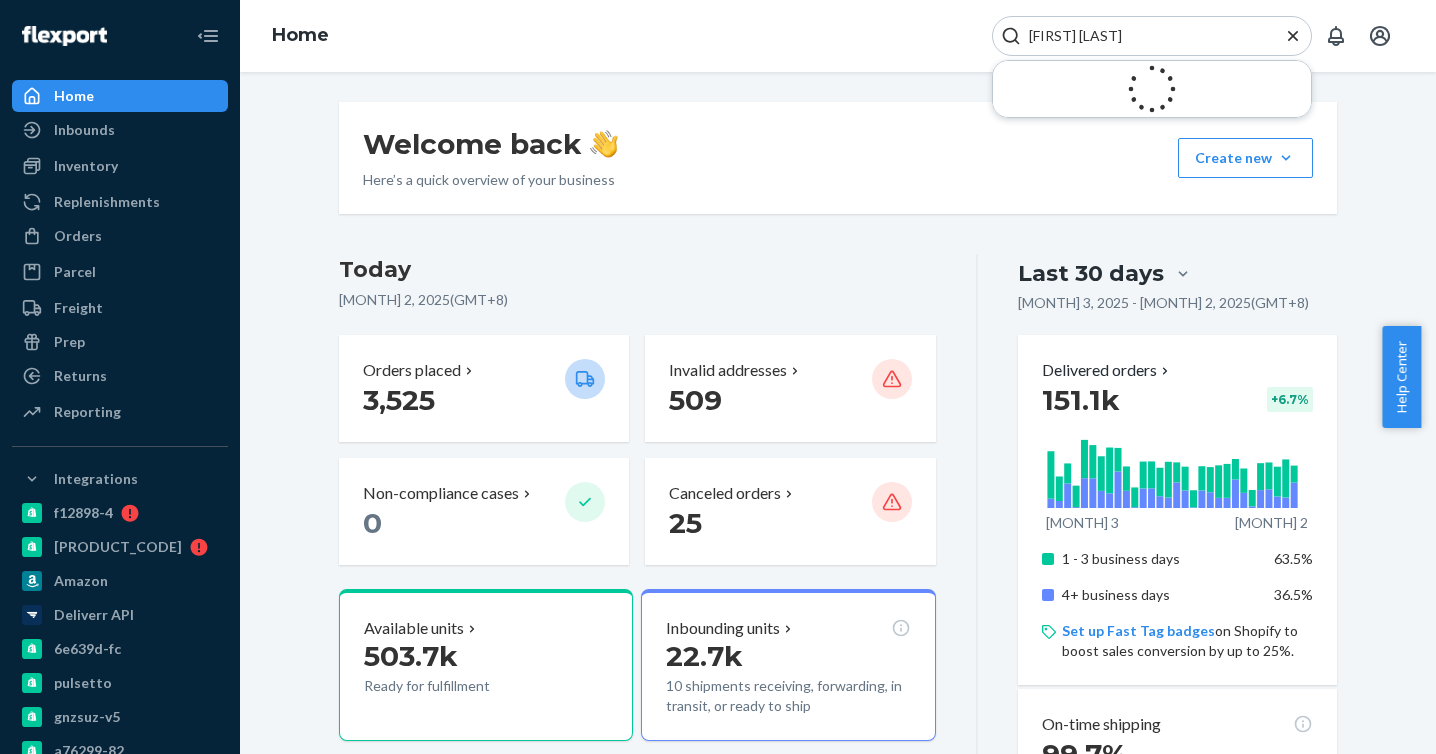 type on "[FIRST] [LAST]" 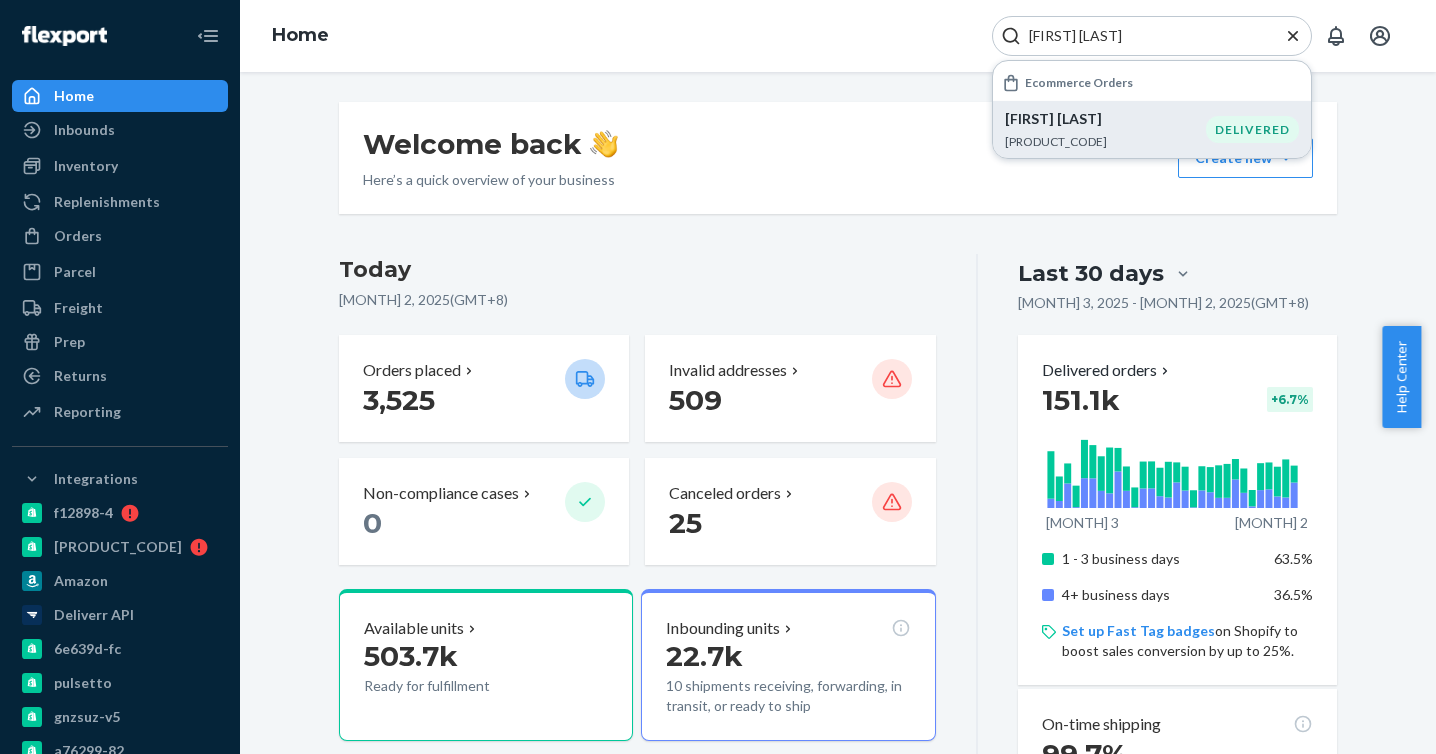 click on "[FIRST] [LAST] [PRODUCT_CODE]" at bounding box center [1105, 129] 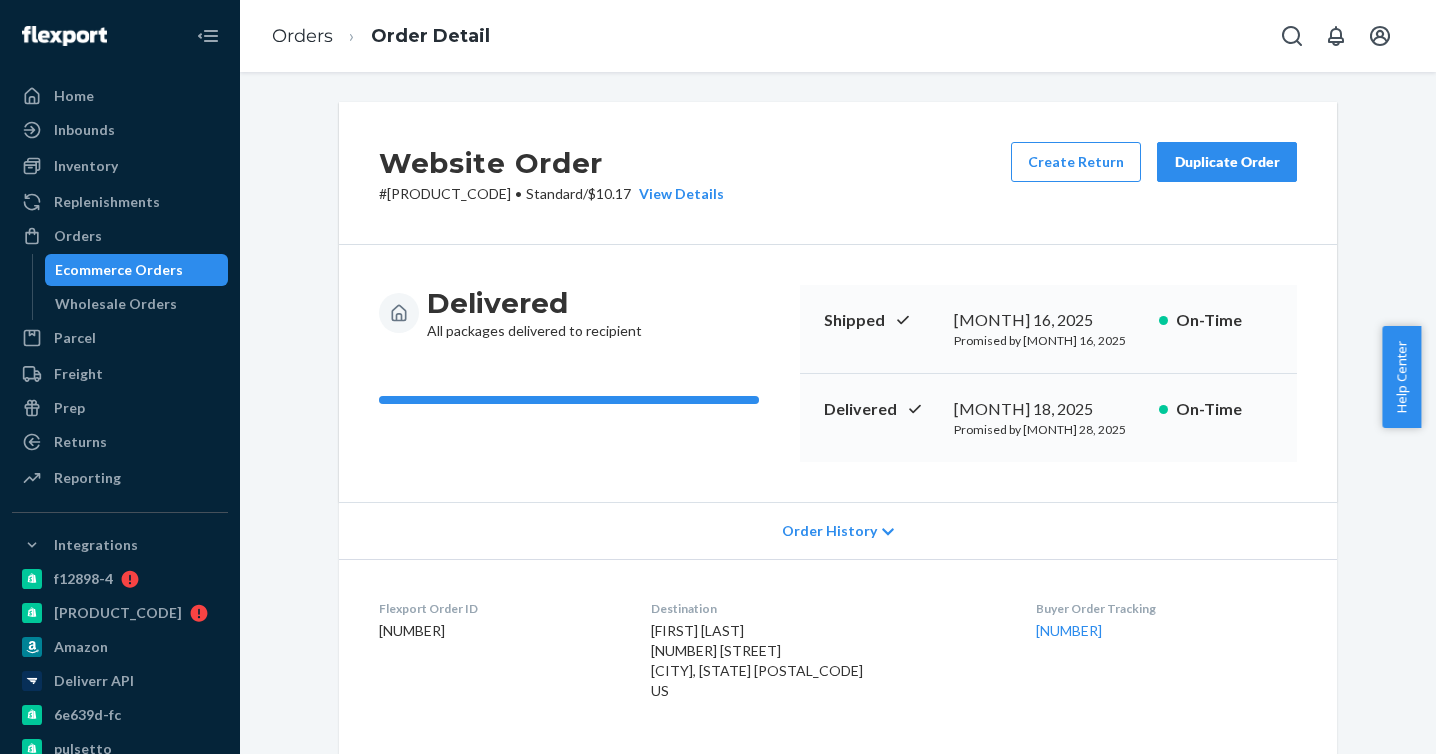 click on "# [PRODUCT_CODE] • Standard  /  $10.17 View Details" at bounding box center [551, 194] 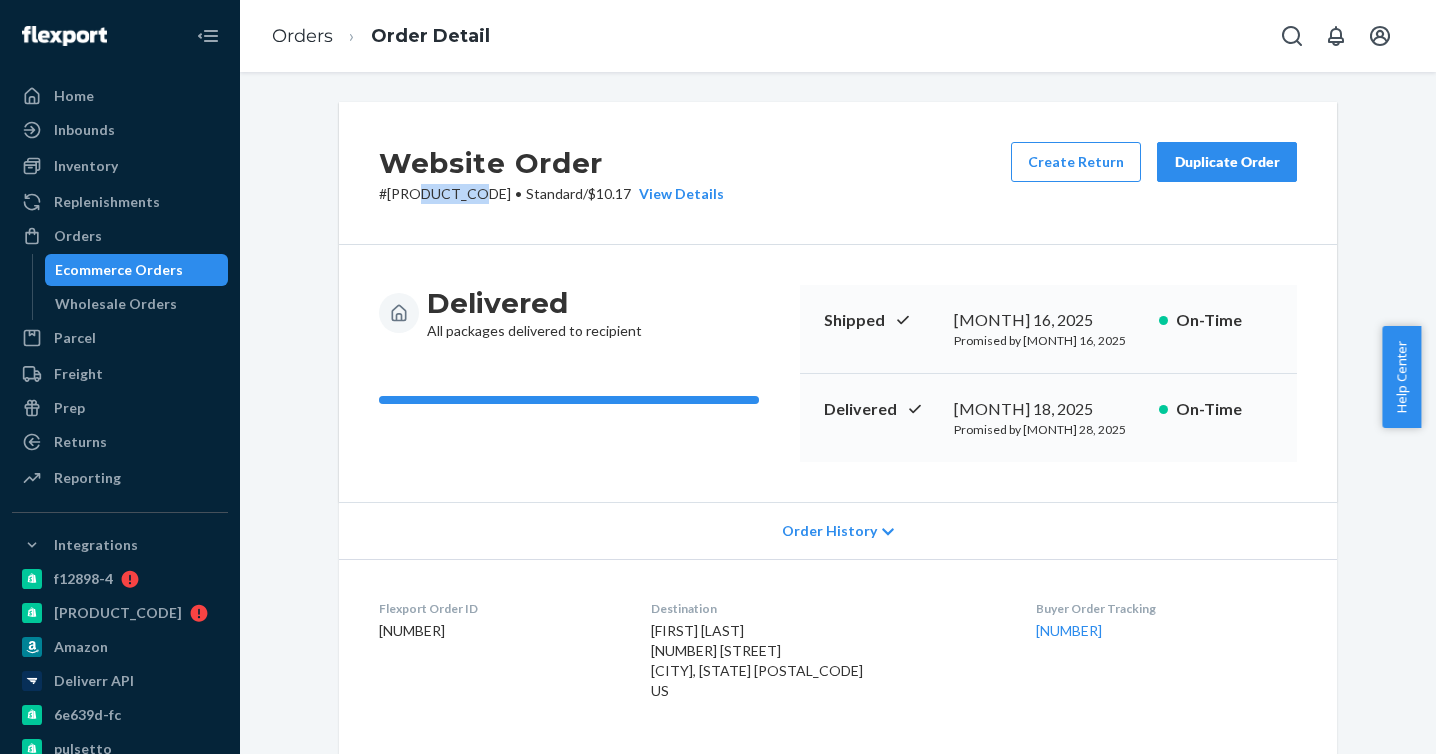 click on "# [PRODUCT_CODE] • Standard  /  $10.17 View Details" at bounding box center [551, 194] 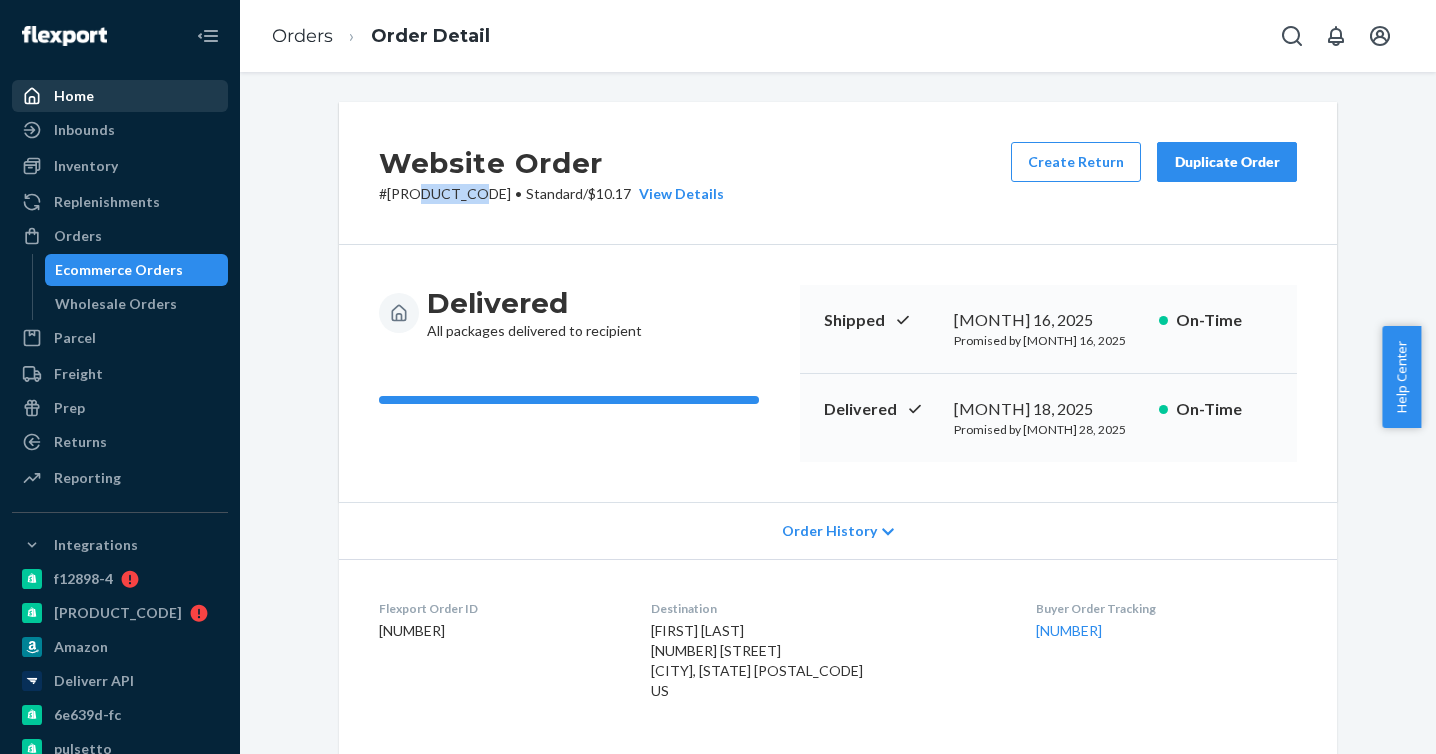 click on "Home" at bounding box center (120, 96) 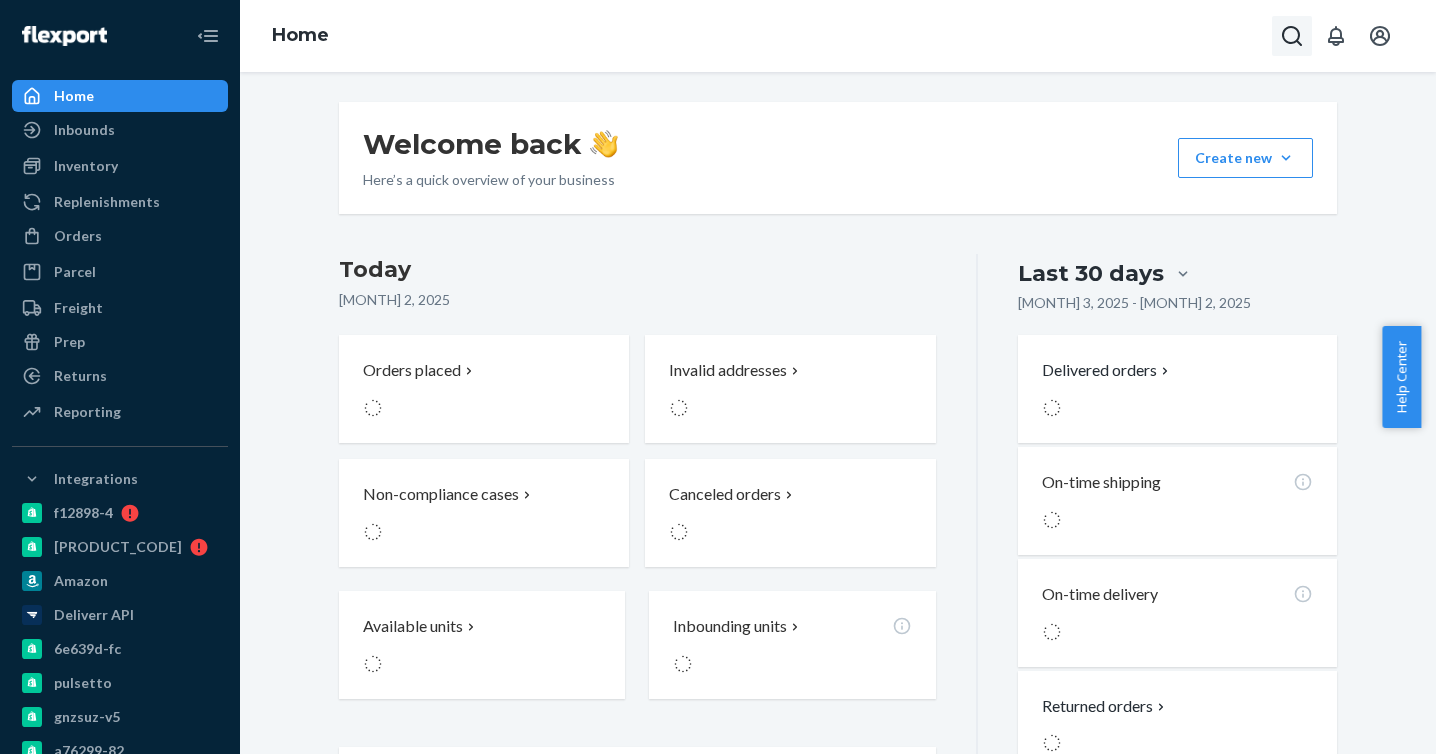 click at bounding box center [1292, 36] 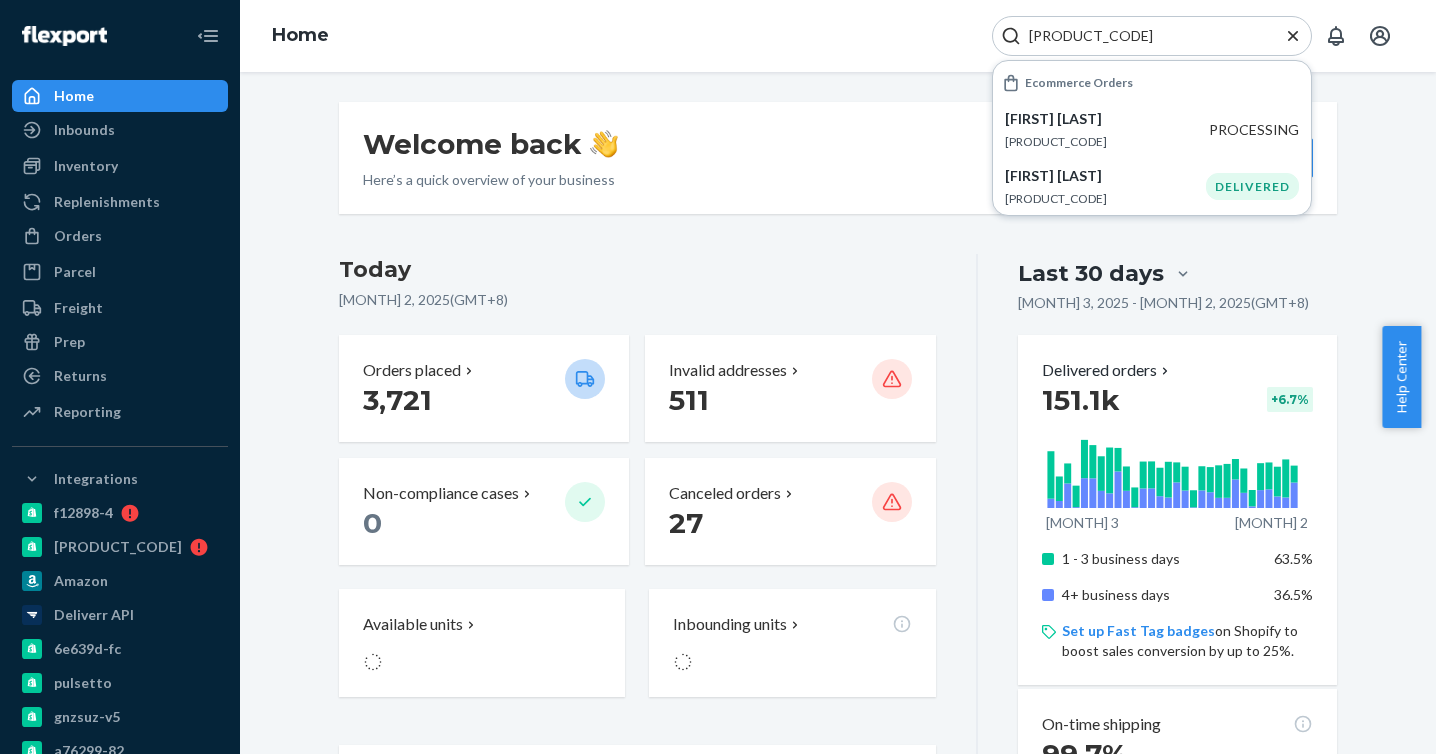 type on "[PRODUCT_CODE]" 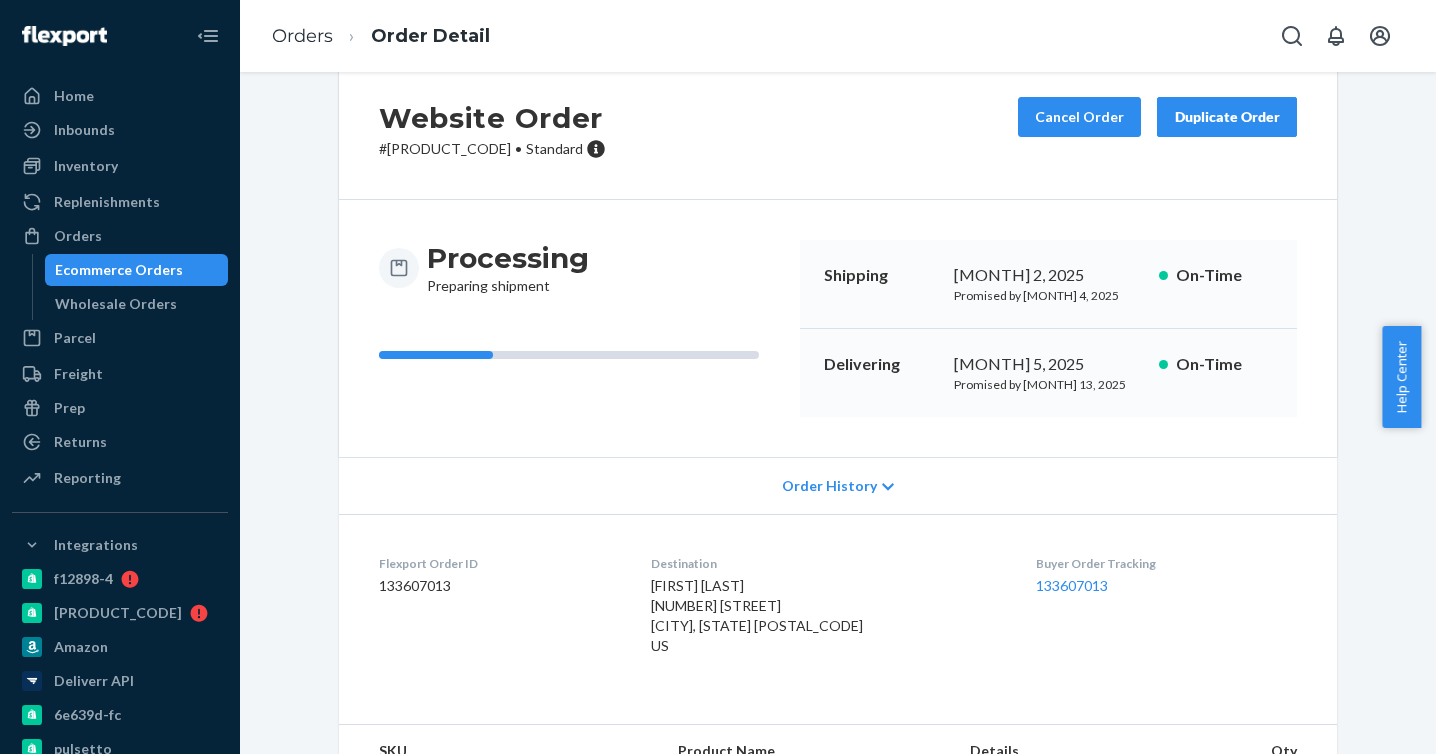 scroll, scrollTop: 47, scrollLeft: 0, axis: vertical 